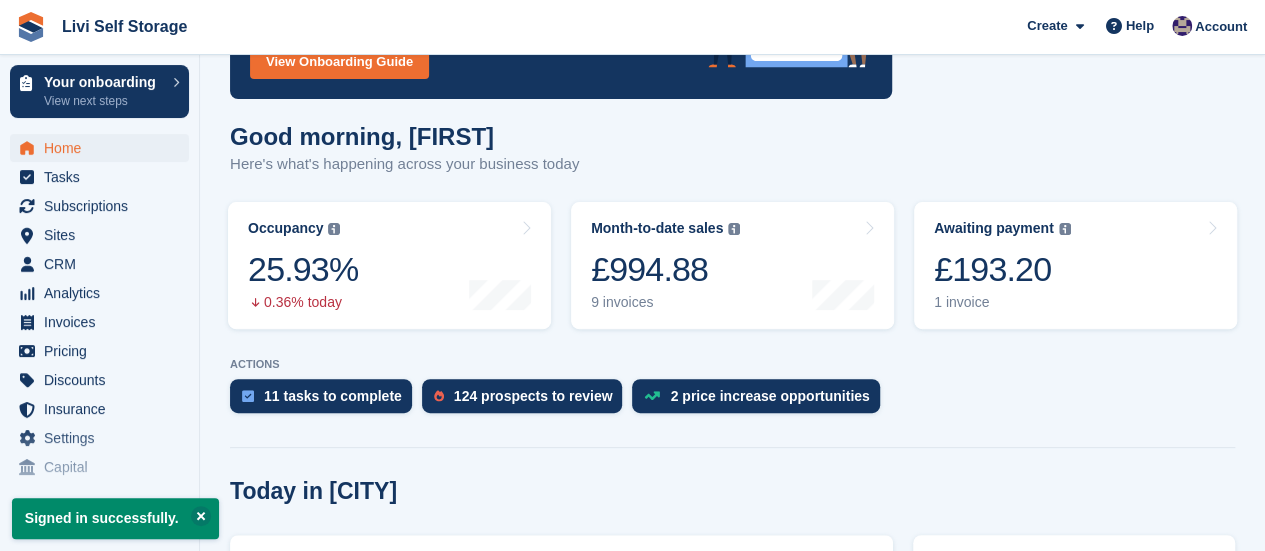 scroll, scrollTop: 300, scrollLeft: 0, axis: vertical 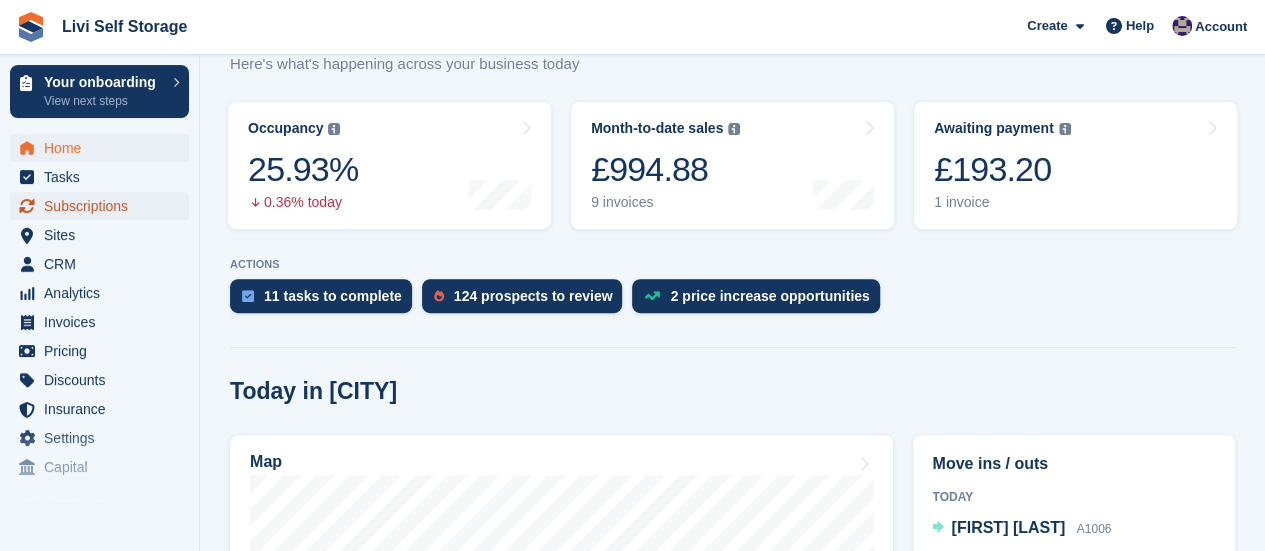 click on "Subscriptions" at bounding box center (104, 206) 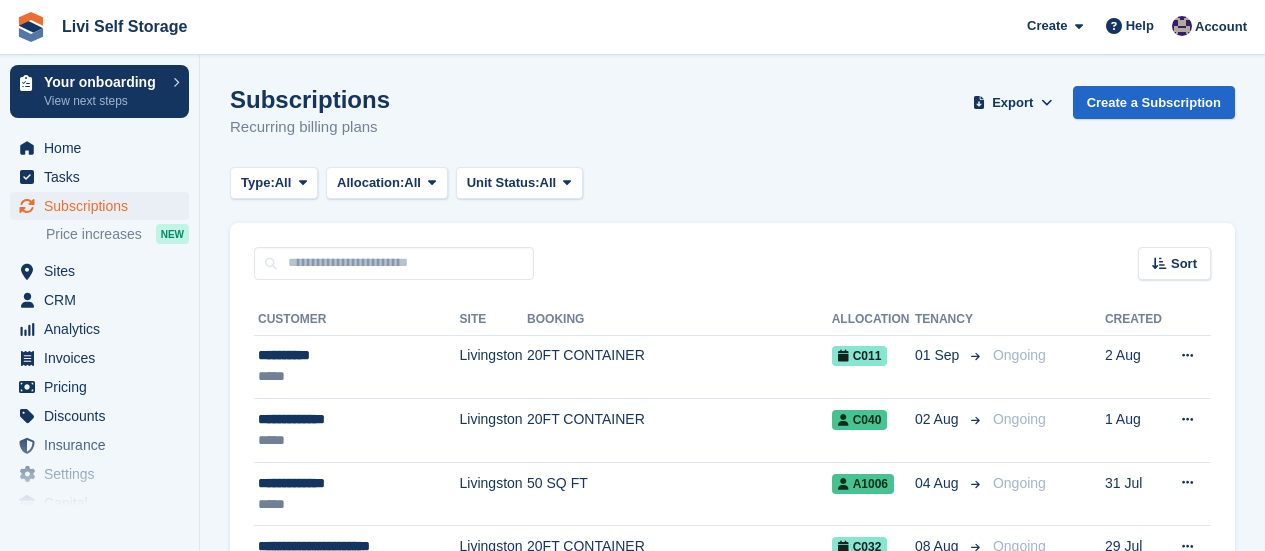 scroll, scrollTop: 0, scrollLeft: 0, axis: both 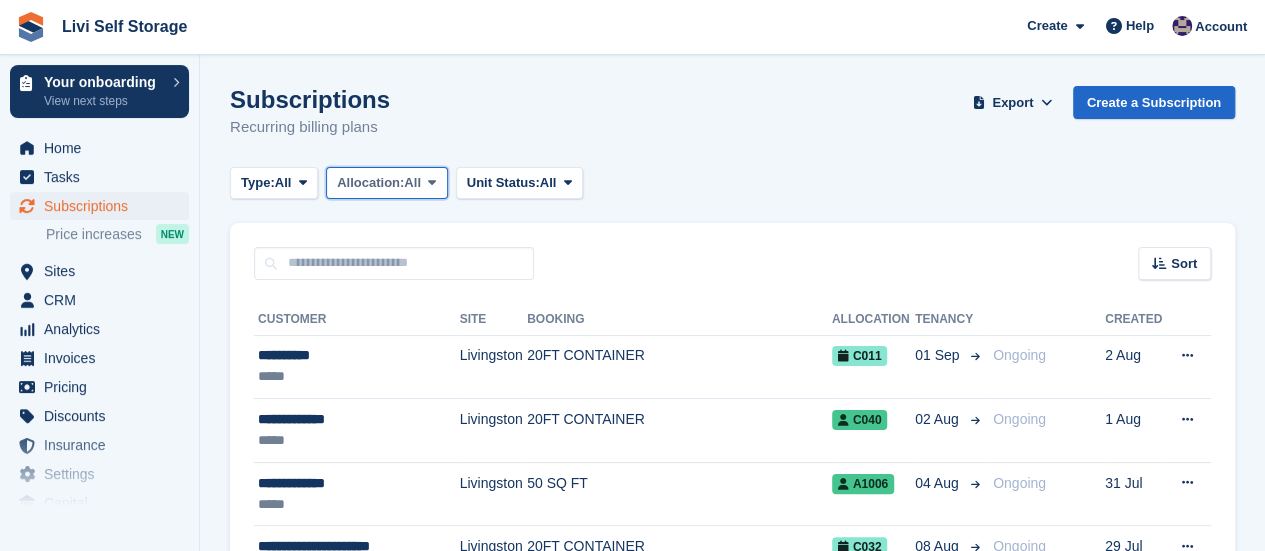 click at bounding box center (432, 183) 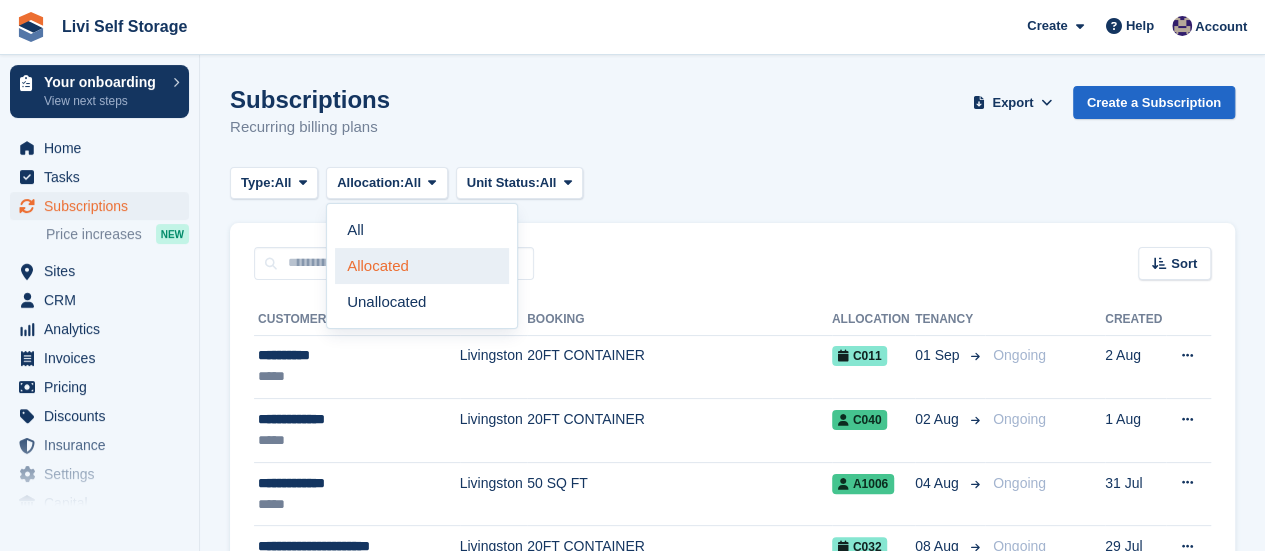 click on "Allocated" at bounding box center (422, 266) 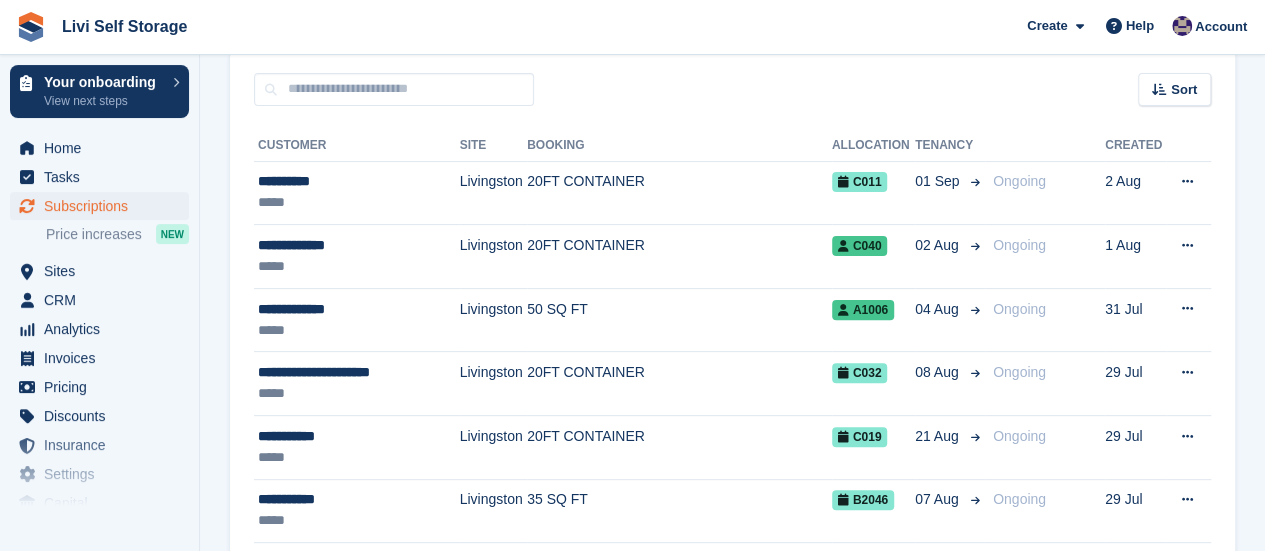 scroll, scrollTop: 0, scrollLeft: 0, axis: both 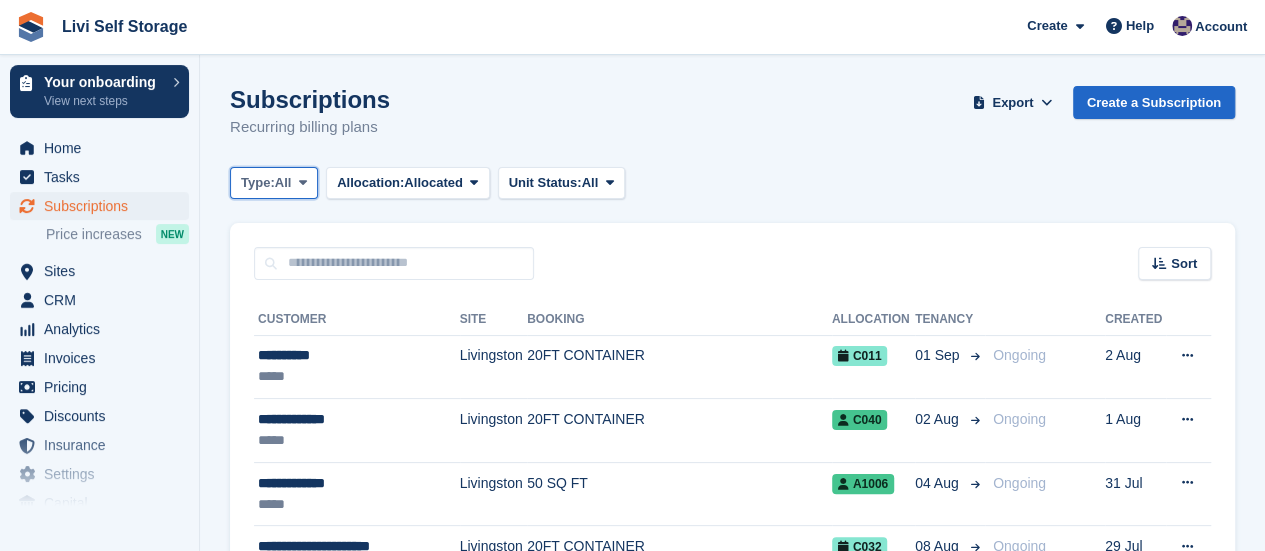 click at bounding box center (303, 183) 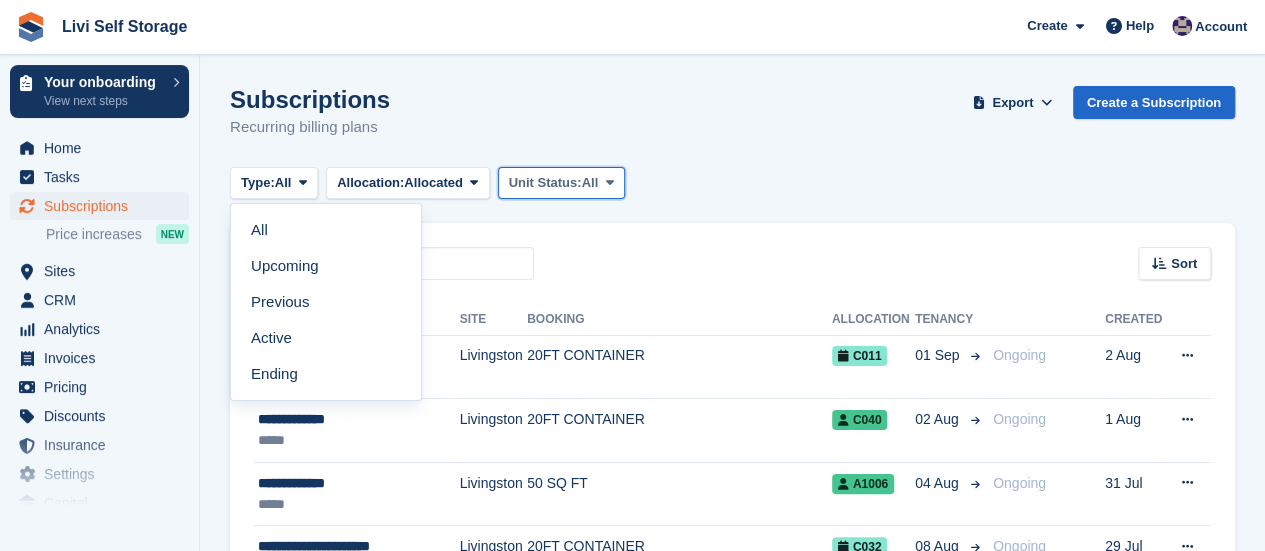 click at bounding box center [609, 183] 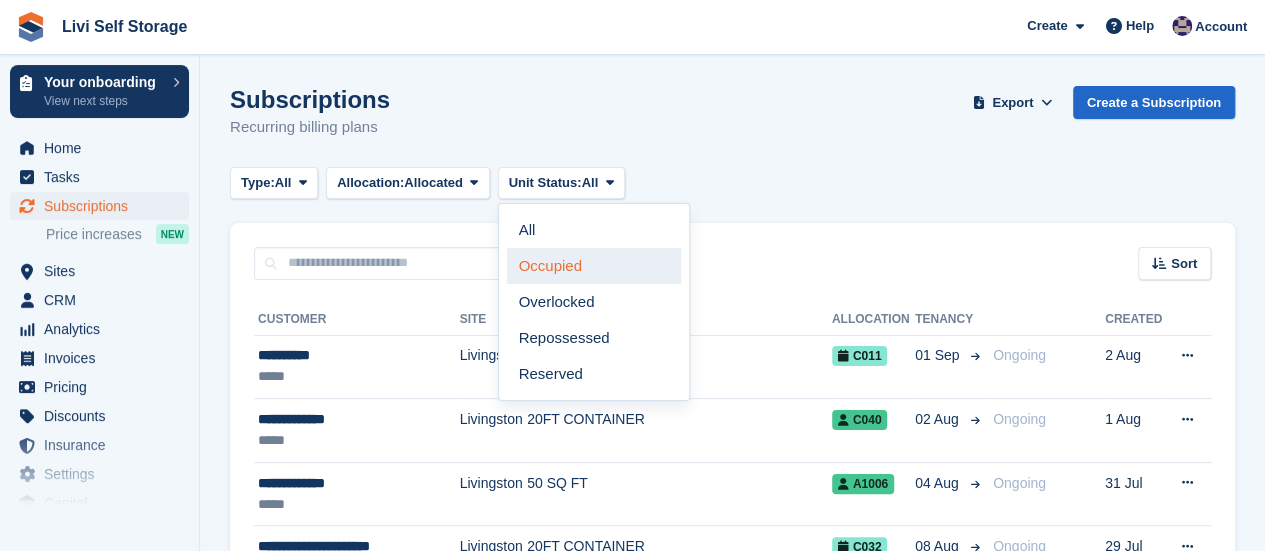 click on "Occupied" at bounding box center (594, 266) 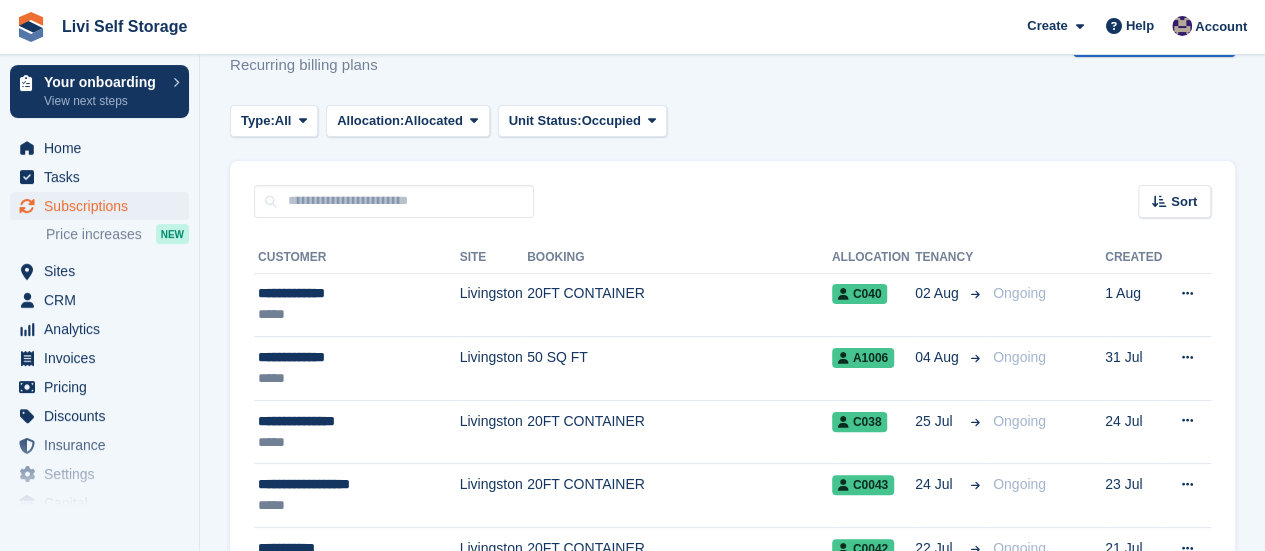 scroll, scrollTop: 0, scrollLeft: 0, axis: both 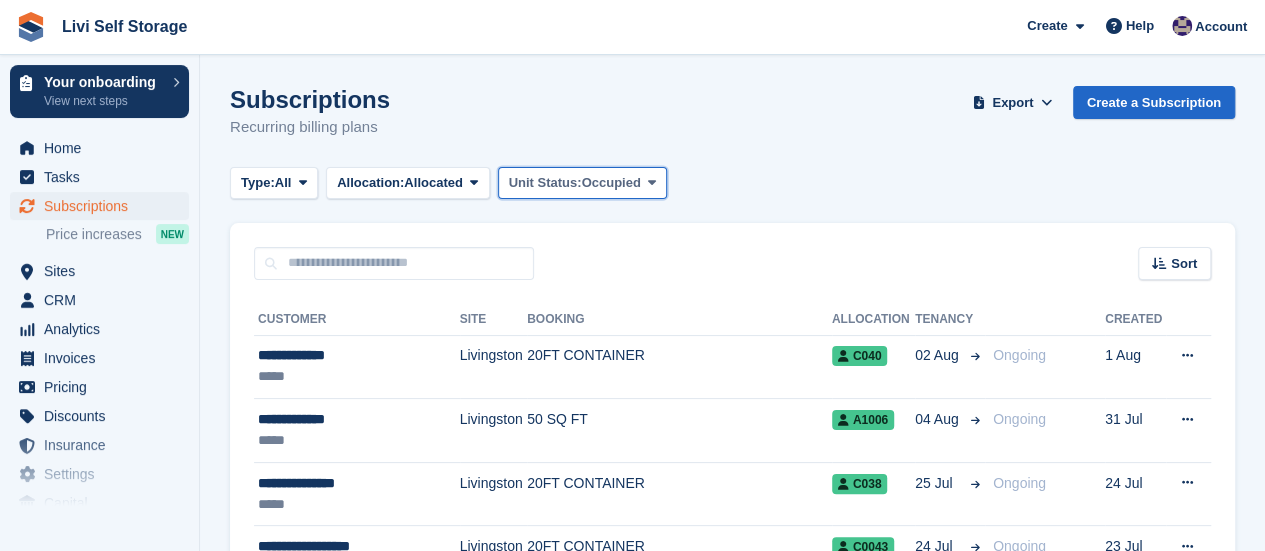 click at bounding box center [652, 182] 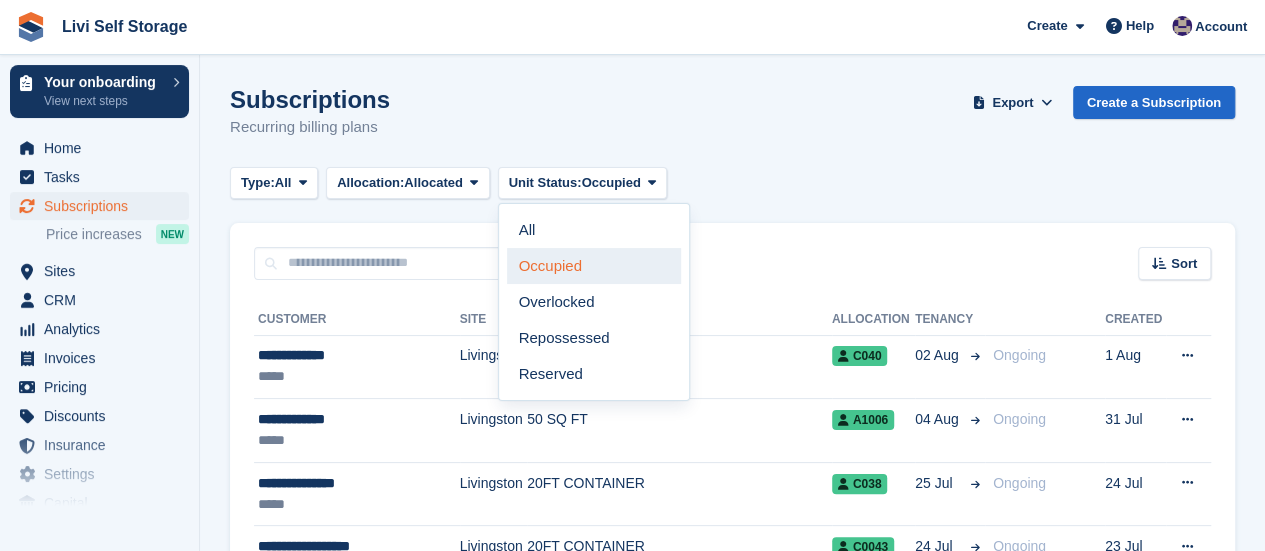 click on "Occupied" at bounding box center (594, 266) 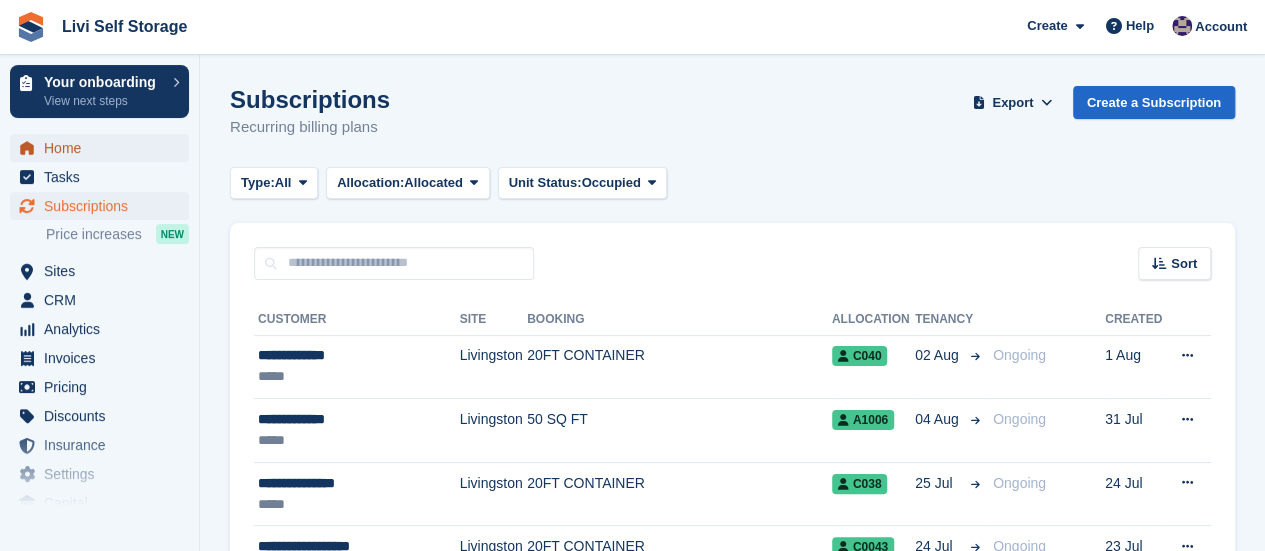 click on "Home" at bounding box center (104, 148) 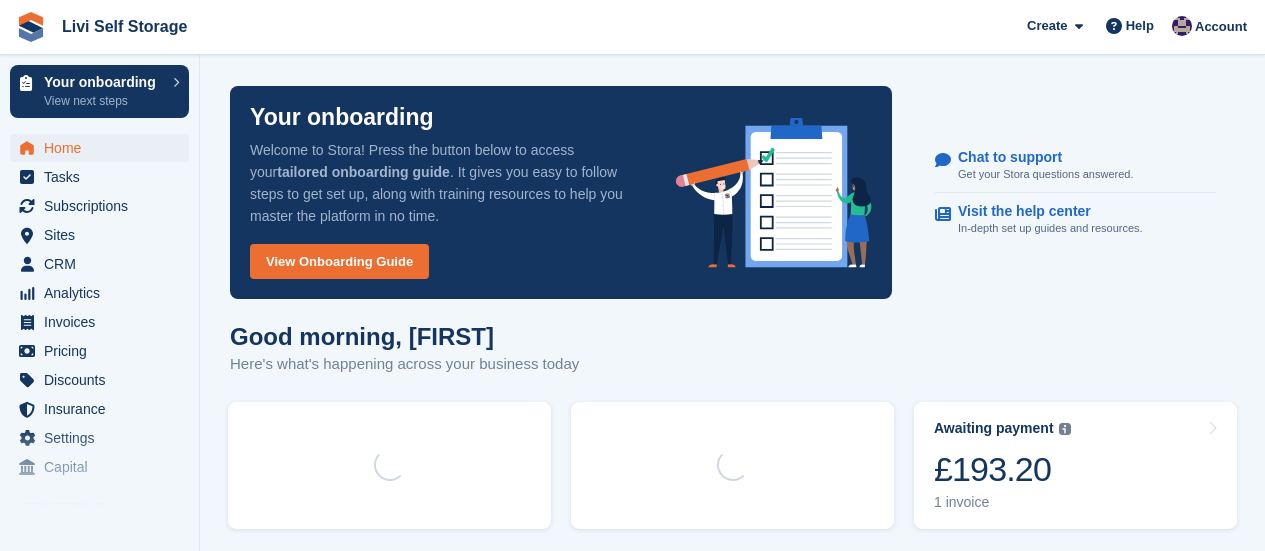 scroll, scrollTop: 0, scrollLeft: 0, axis: both 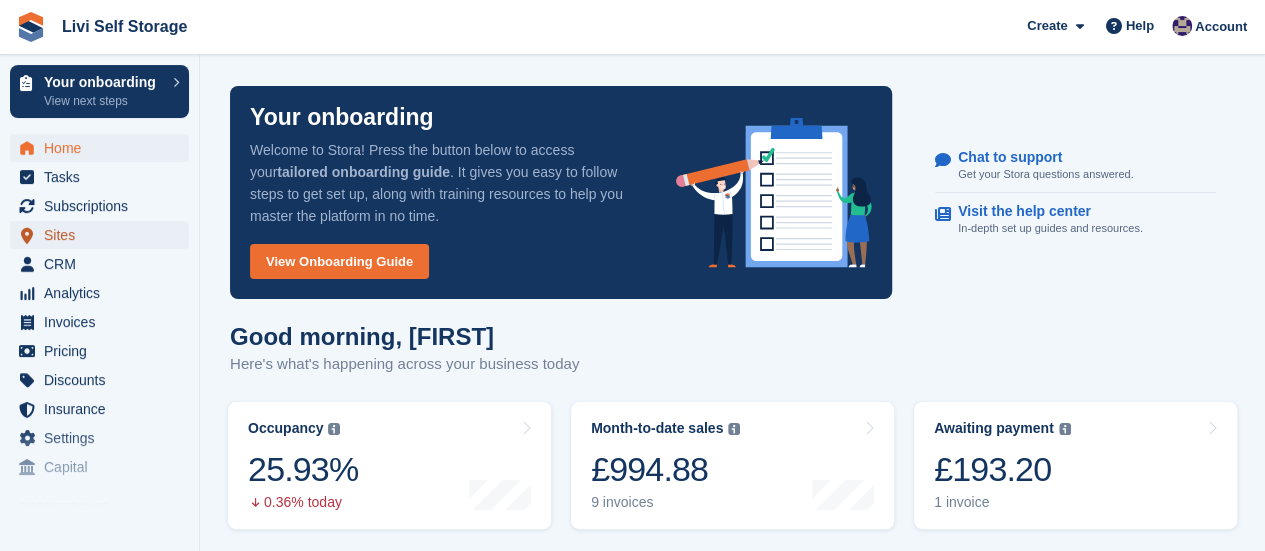 click on "Sites" at bounding box center [104, 235] 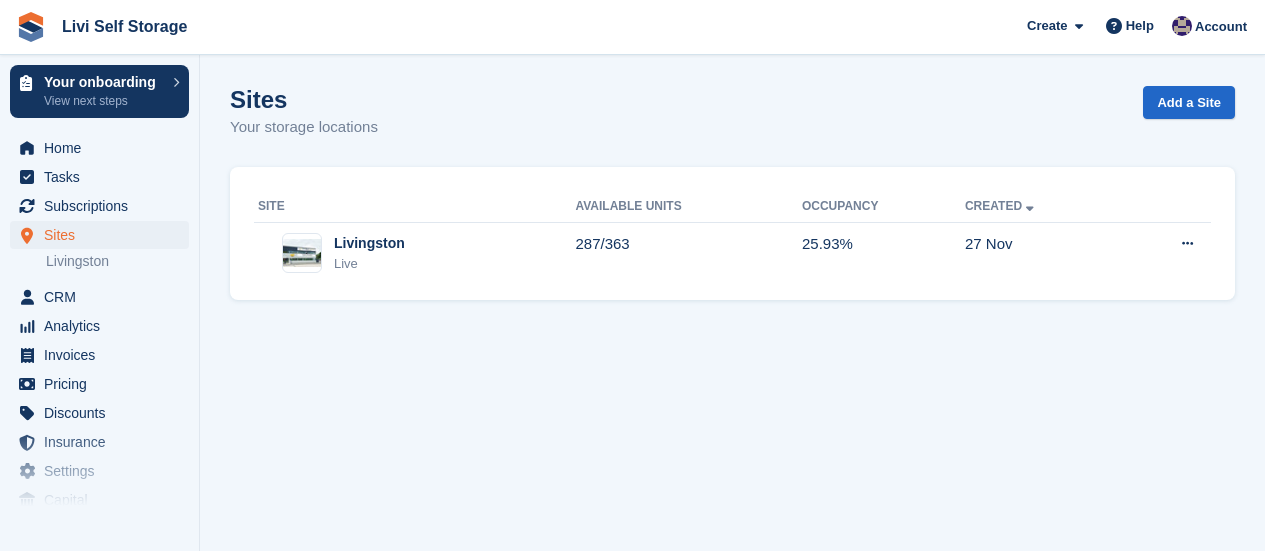 scroll, scrollTop: 0, scrollLeft: 0, axis: both 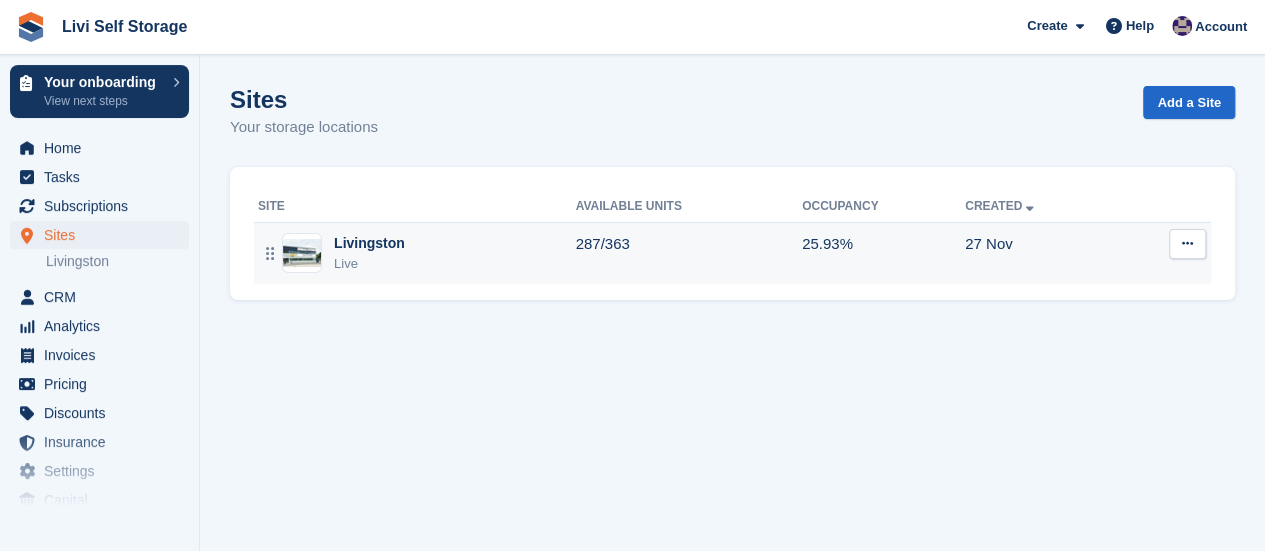 click on "Livingston" at bounding box center [369, 243] 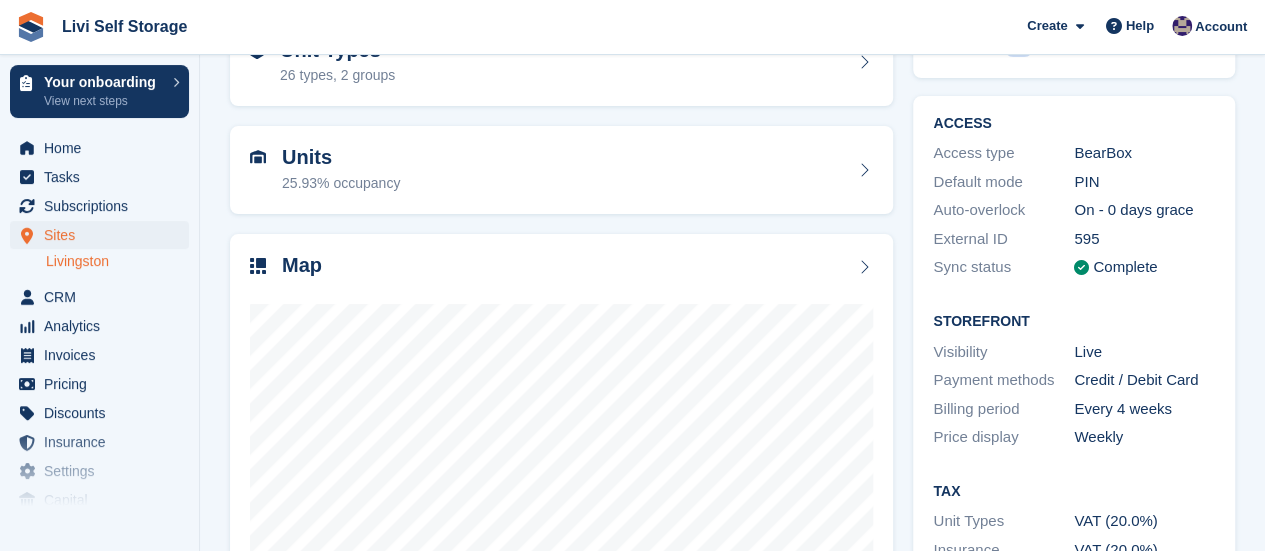 scroll, scrollTop: 100, scrollLeft: 0, axis: vertical 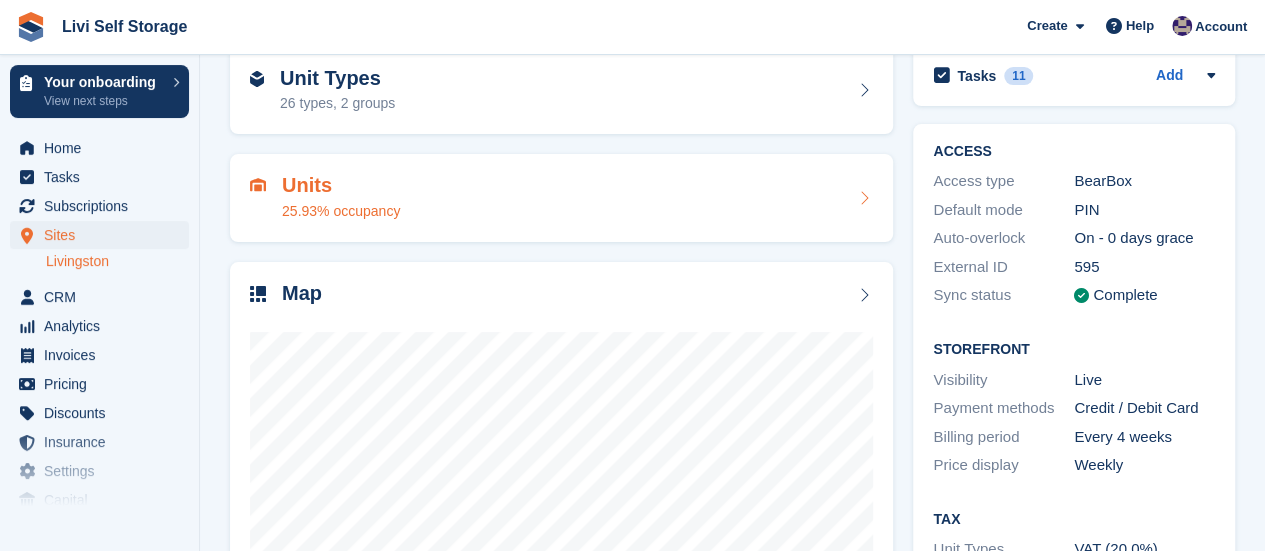 click at bounding box center [863, 198] 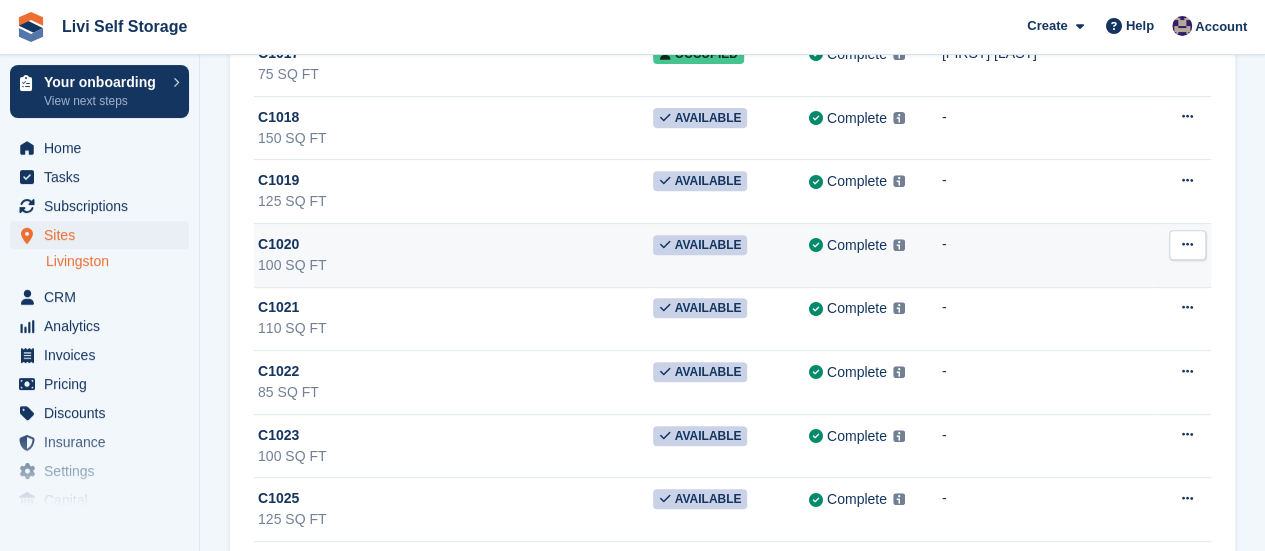 scroll, scrollTop: 11700, scrollLeft: 0, axis: vertical 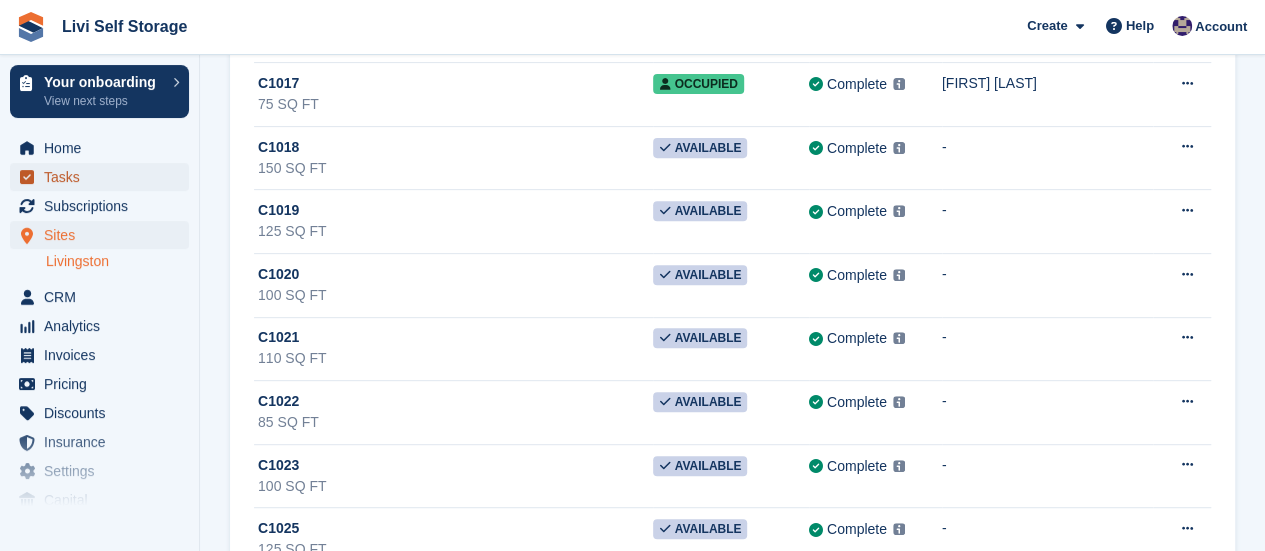 click on "Tasks" at bounding box center [104, 177] 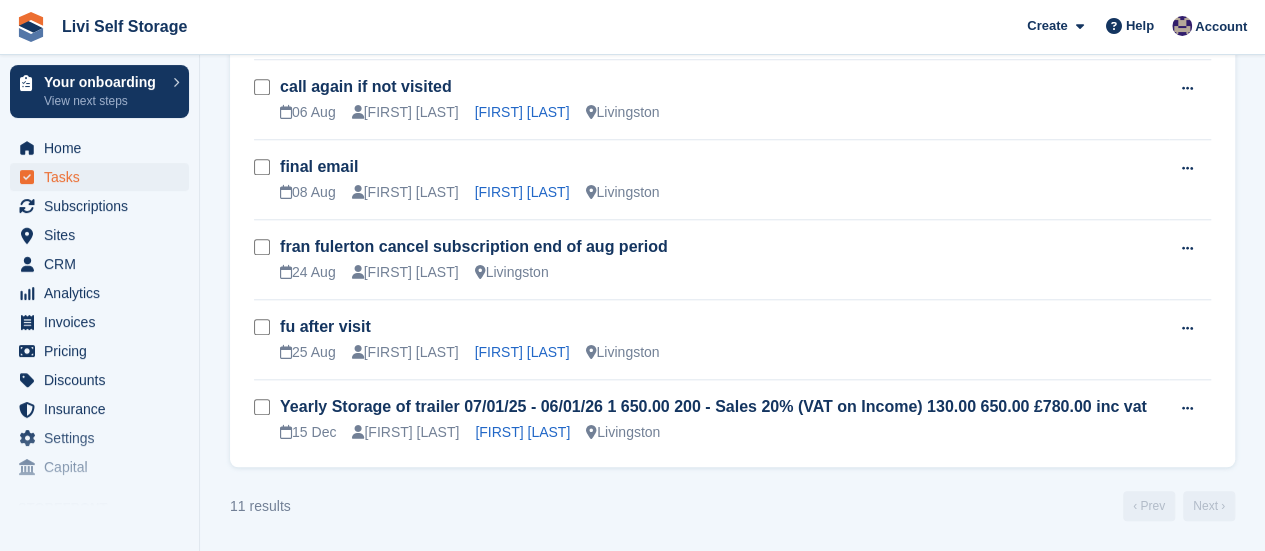 scroll, scrollTop: 0, scrollLeft: 0, axis: both 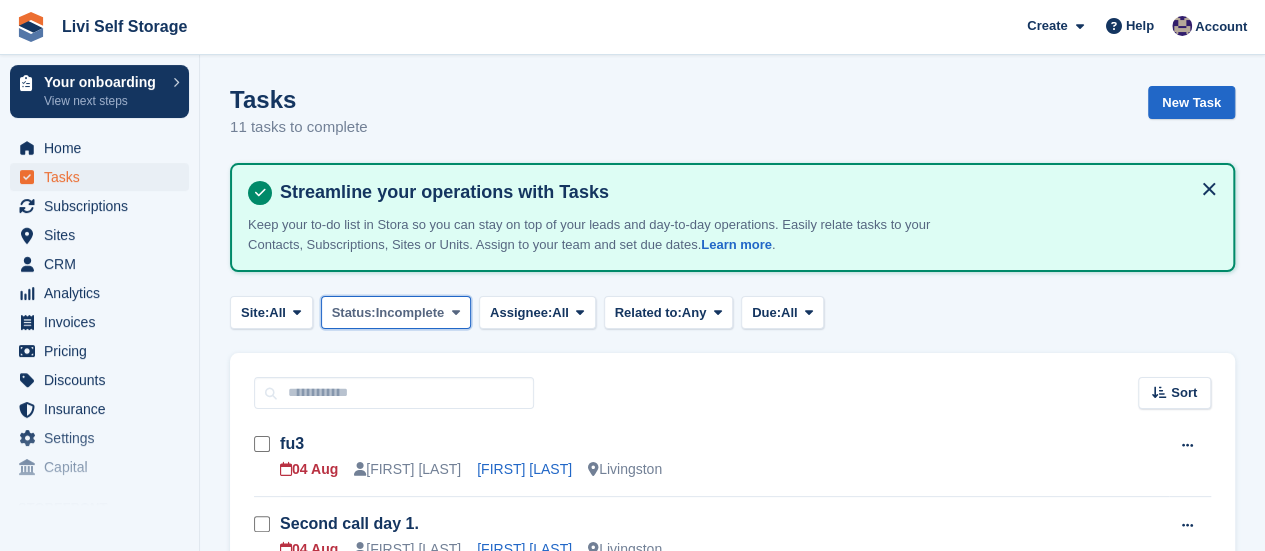 click at bounding box center [455, 312] 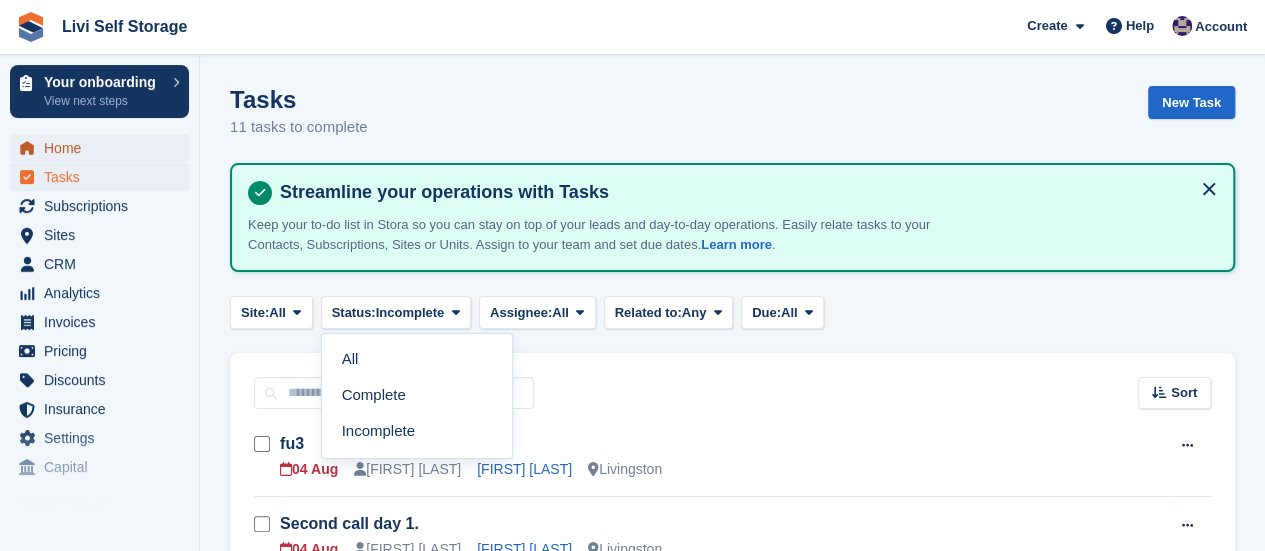 click on "Home" at bounding box center (104, 148) 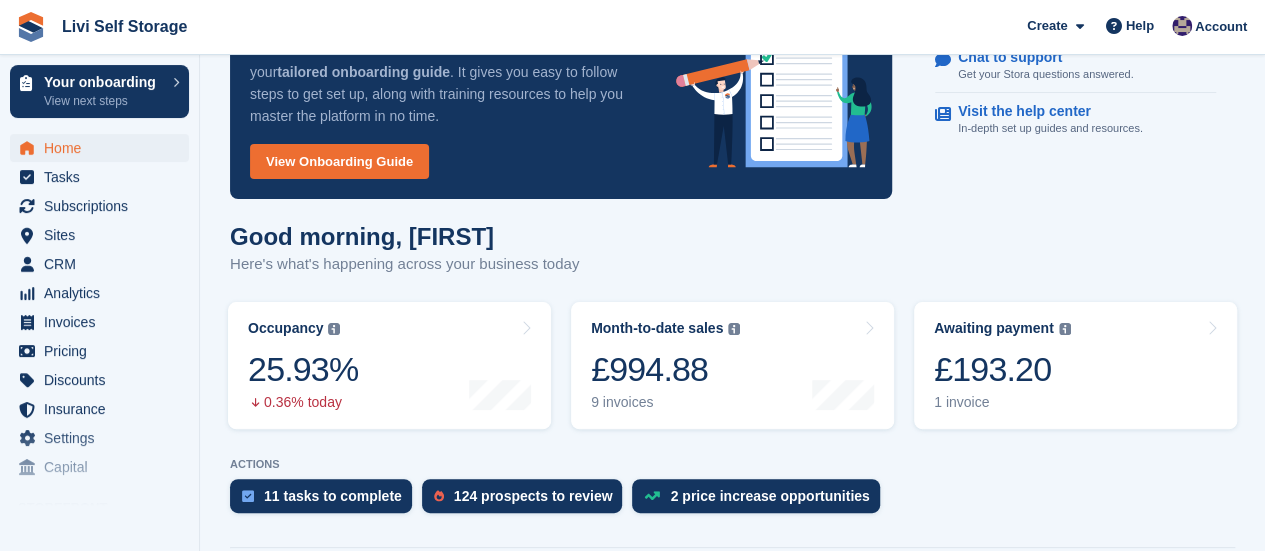 scroll, scrollTop: 0, scrollLeft: 0, axis: both 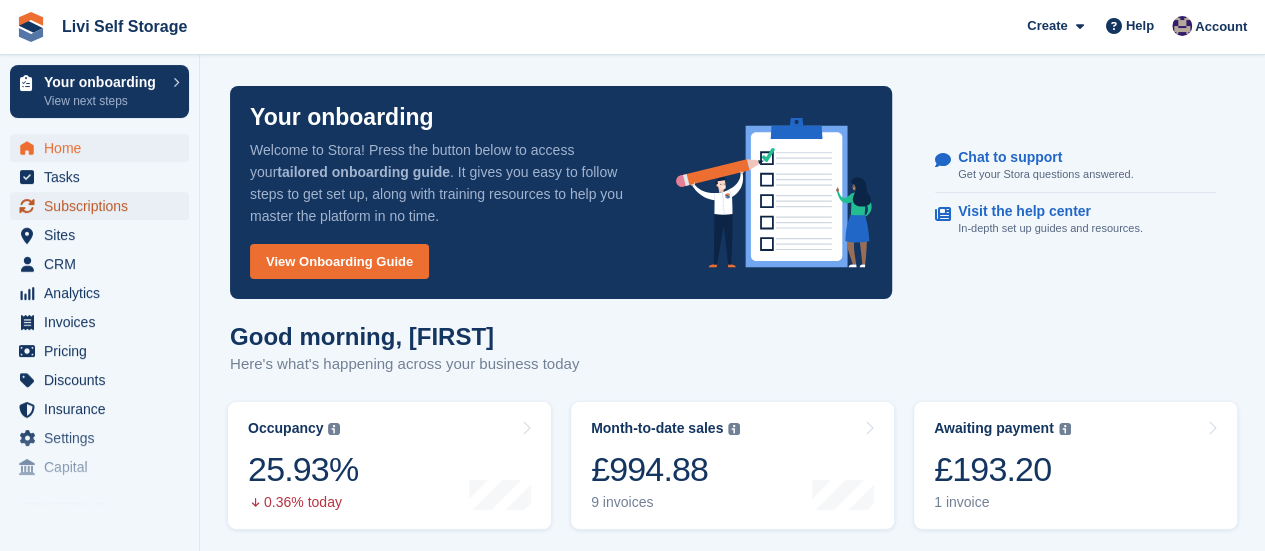 click on "Subscriptions" at bounding box center (104, 206) 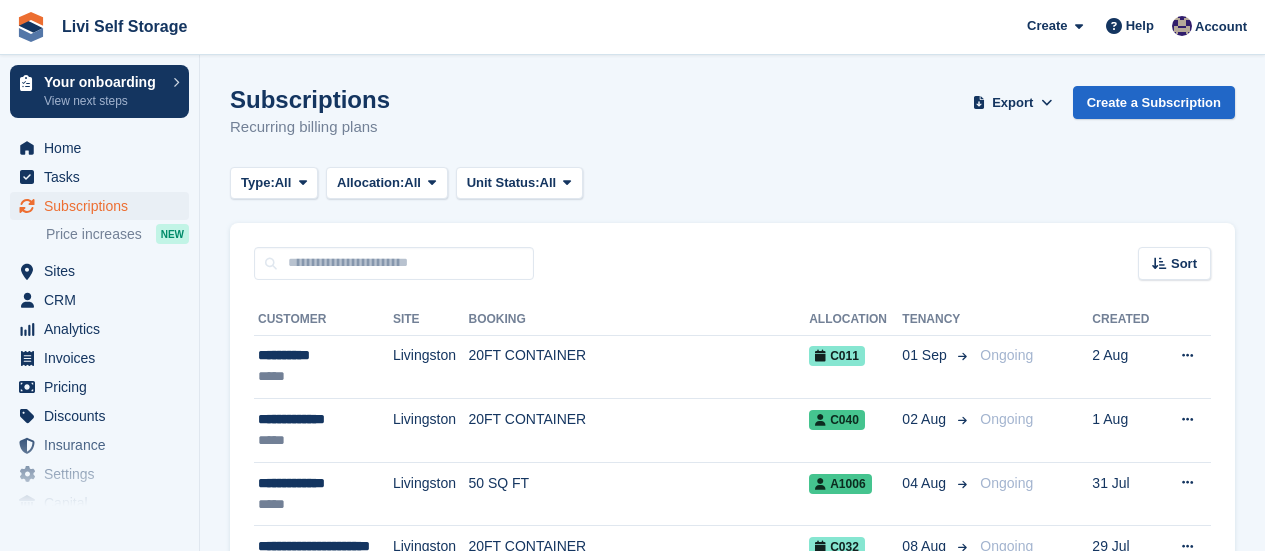 scroll, scrollTop: 0, scrollLeft: 0, axis: both 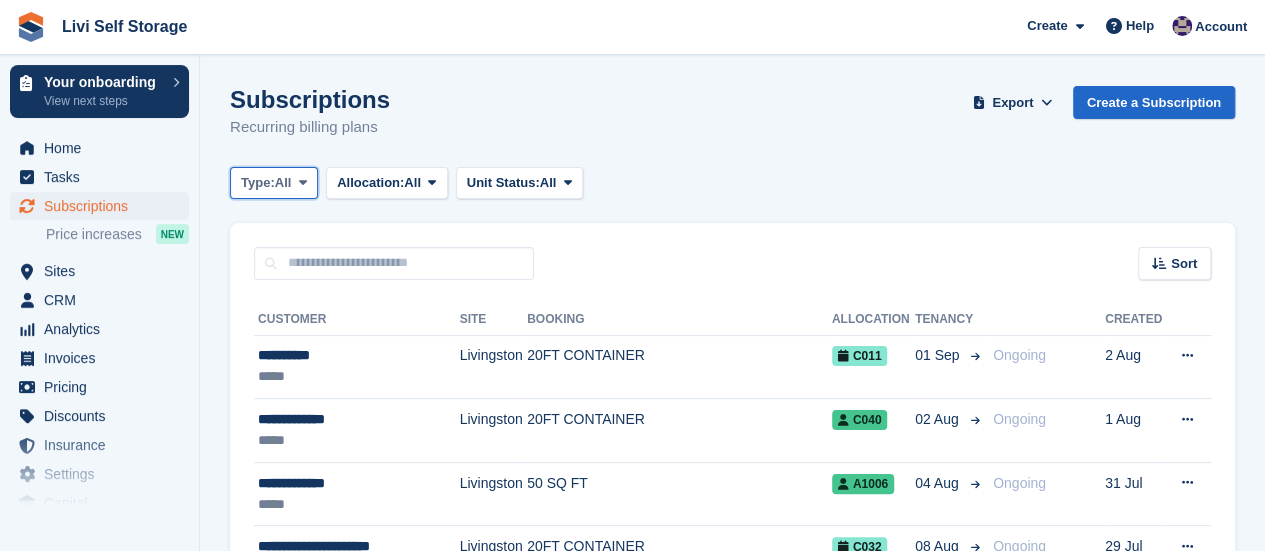 click at bounding box center [303, 182] 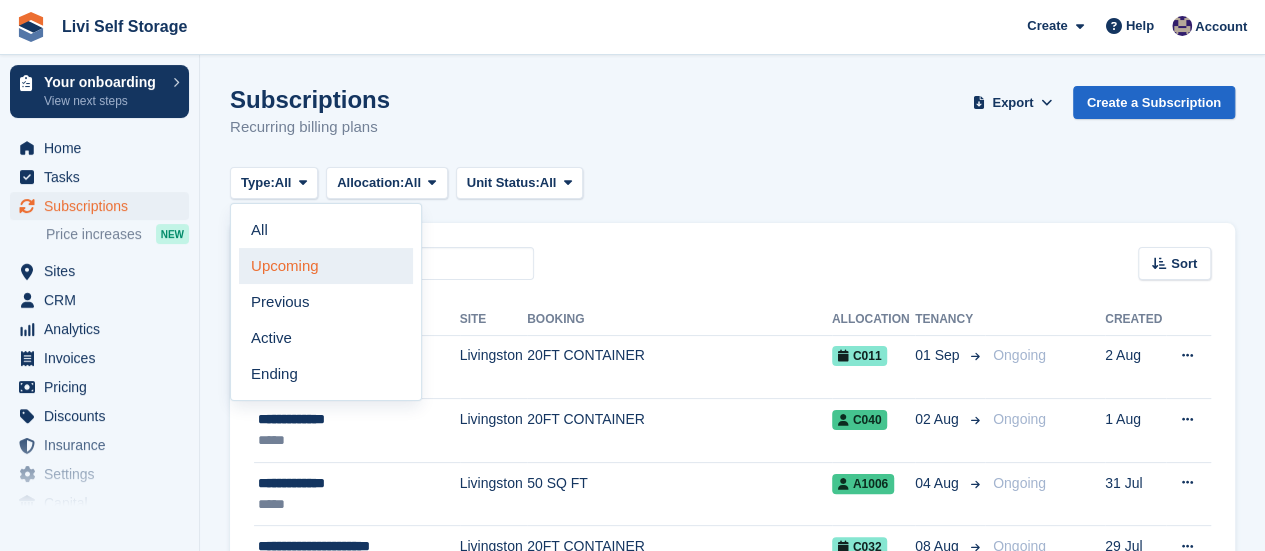 click on "Upcoming" at bounding box center [326, 266] 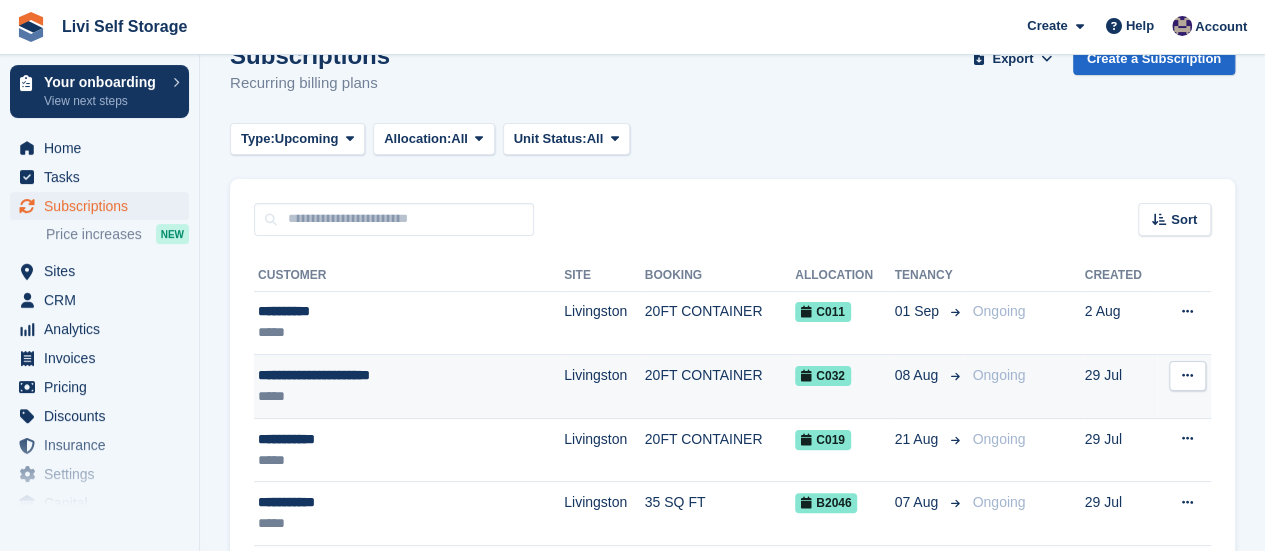 scroll, scrollTop: 26, scrollLeft: 0, axis: vertical 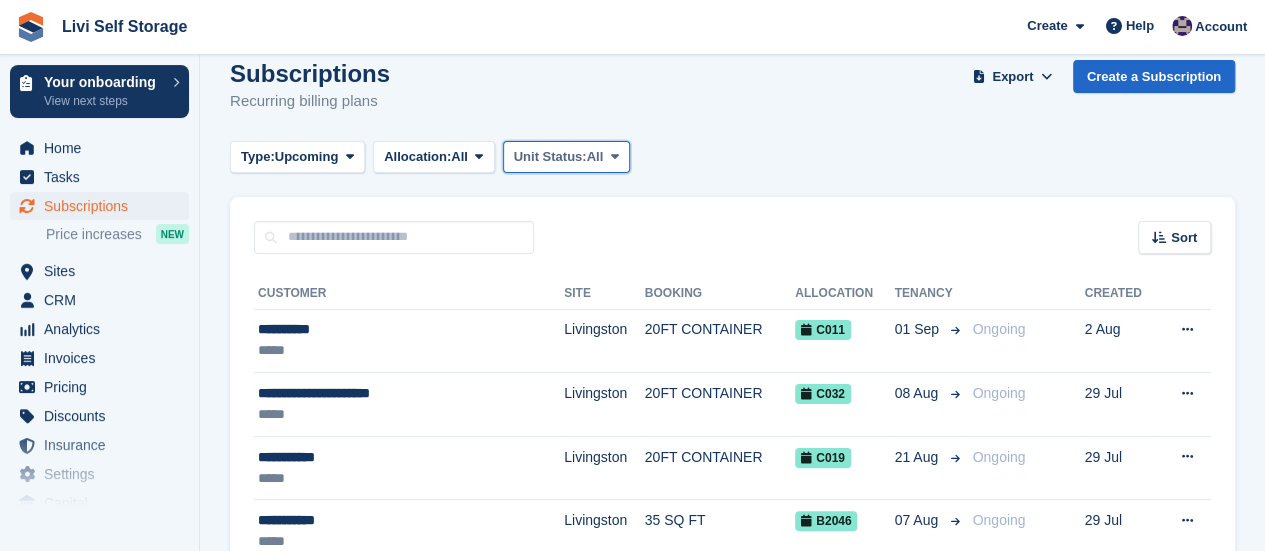 click at bounding box center [614, 156] 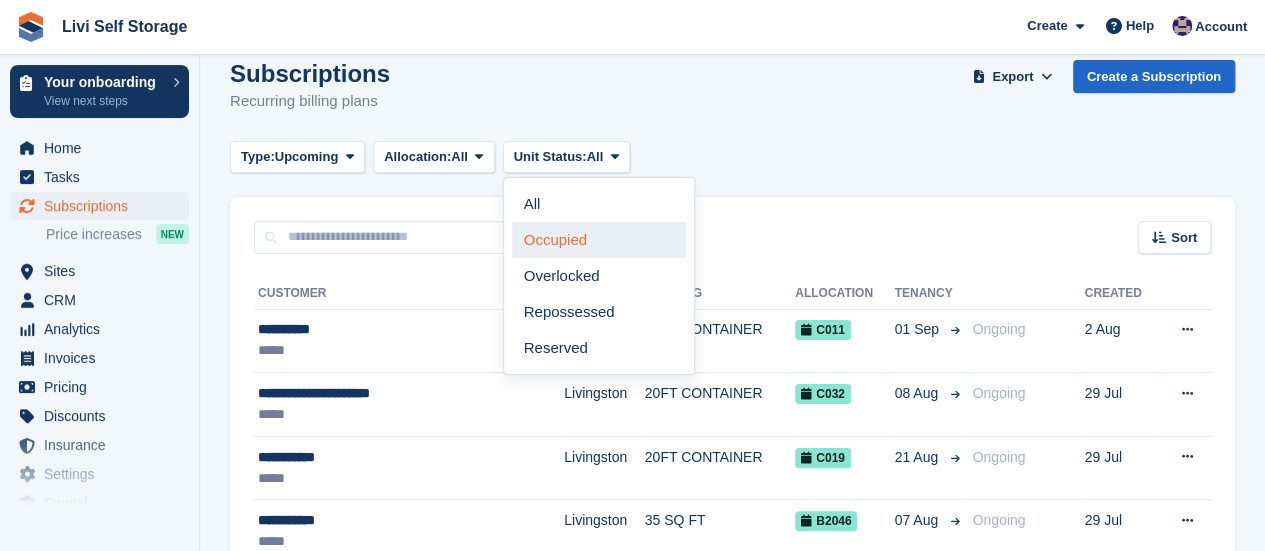 click on "Occupied" at bounding box center (599, 240) 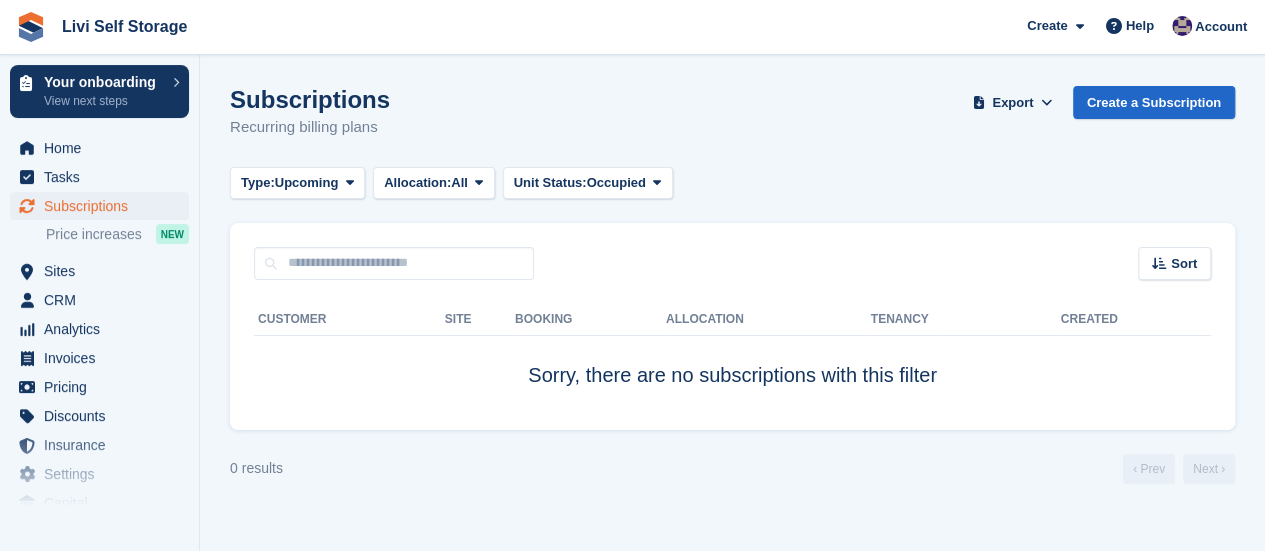 scroll, scrollTop: 0, scrollLeft: 0, axis: both 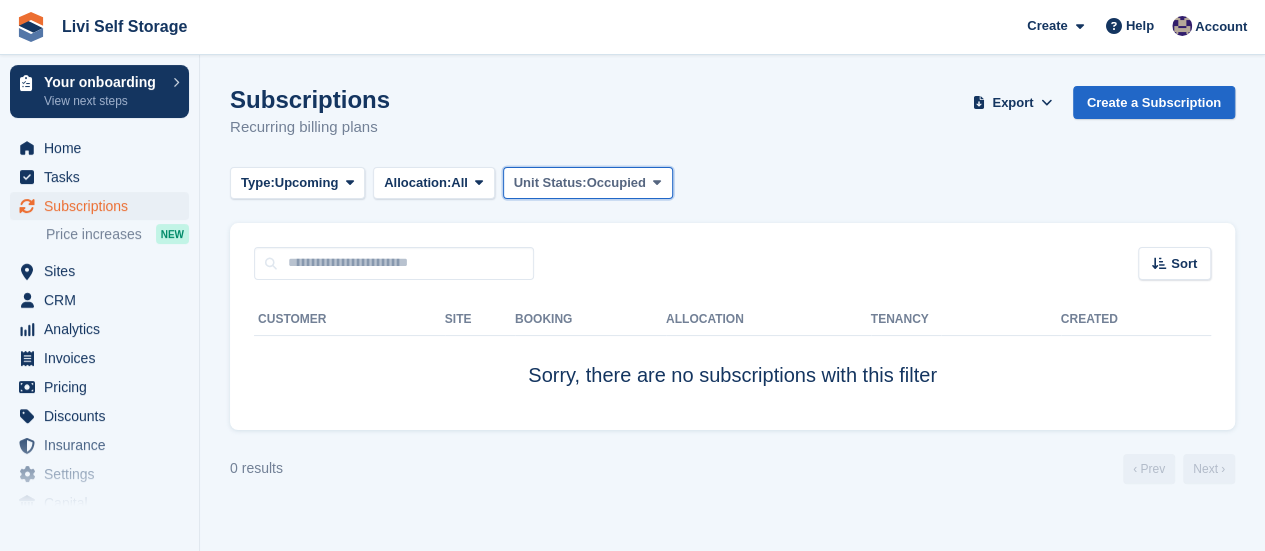 click at bounding box center (657, 182) 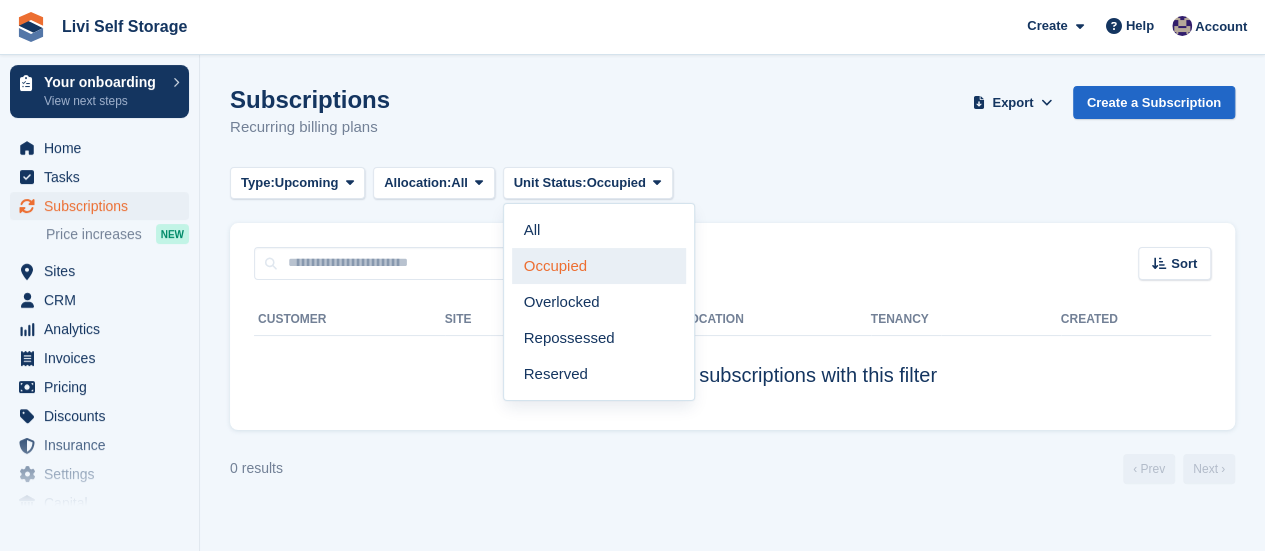 click on "Occupied" at bounding box center (599, 266) 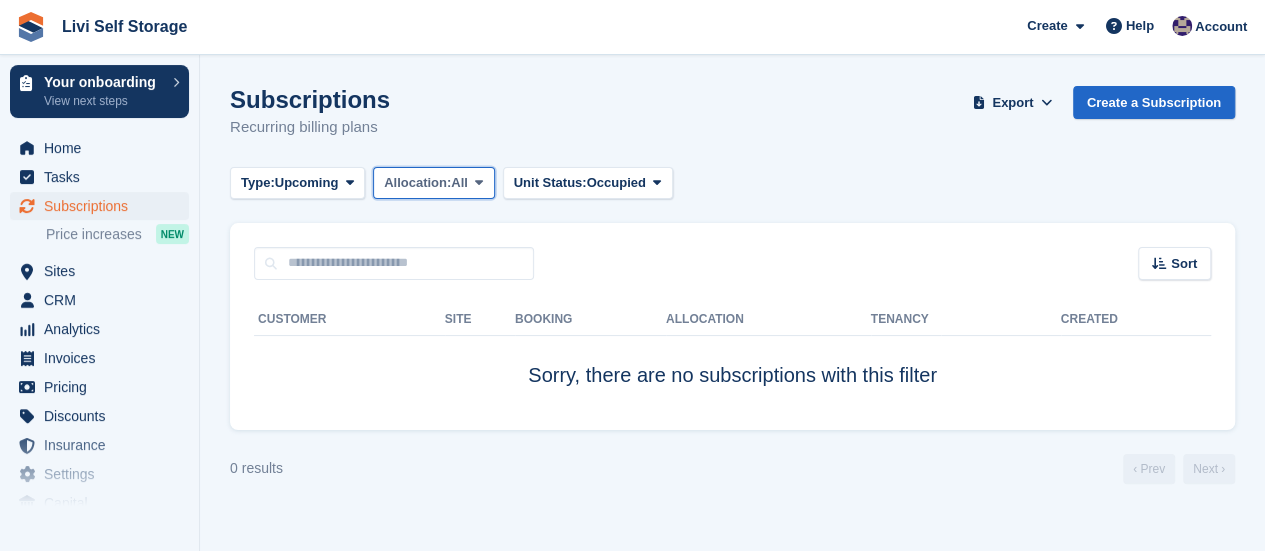 click at bounding box center [479, 182] 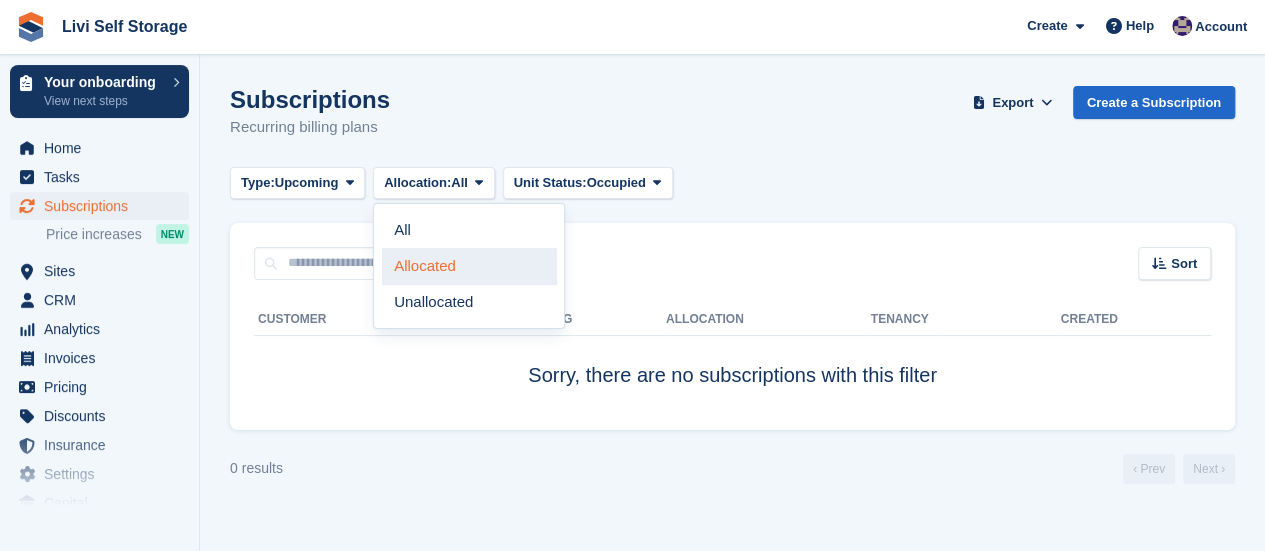 click on "Allocated" at bounding box center [469, 266] 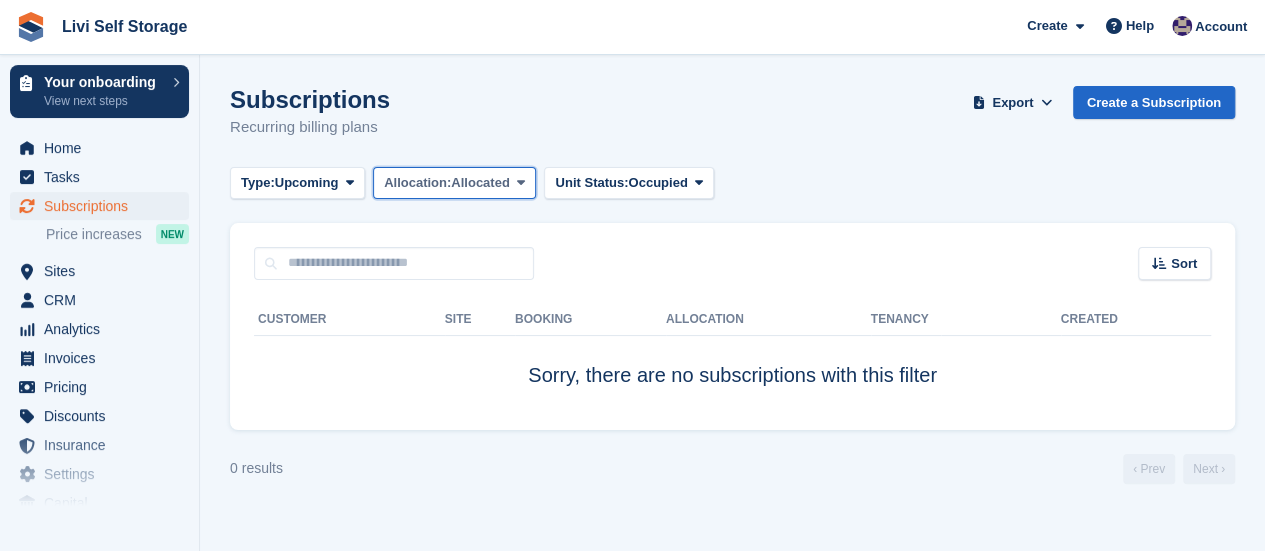 click on "Allocation:
Allocated" at bounding box center (454, 183) 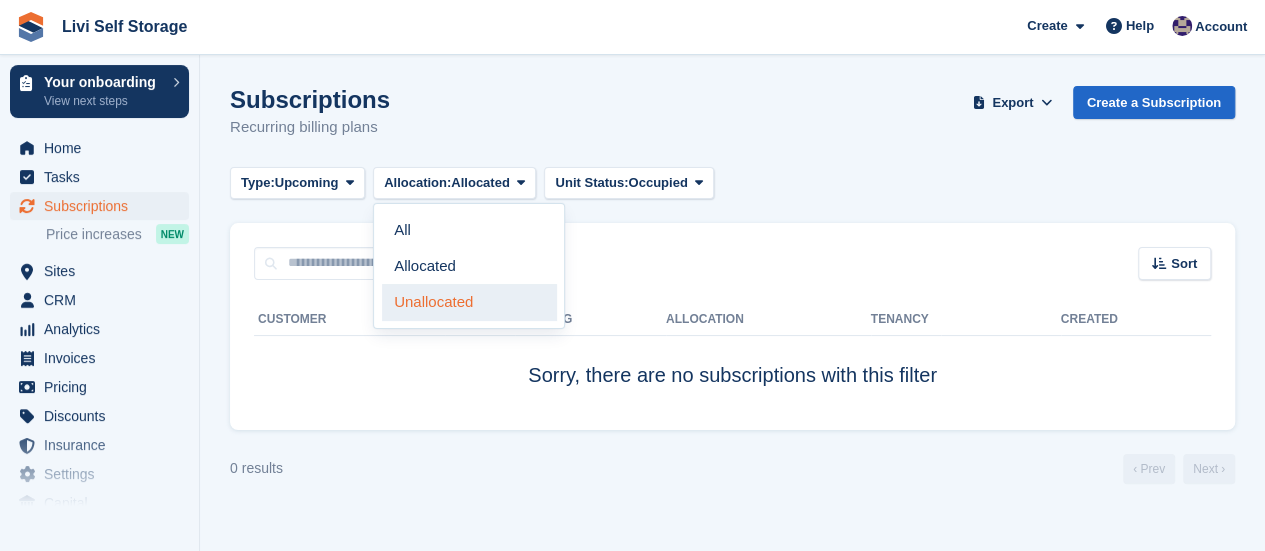 click on "Unallocated" at bounding box center (469, 302) 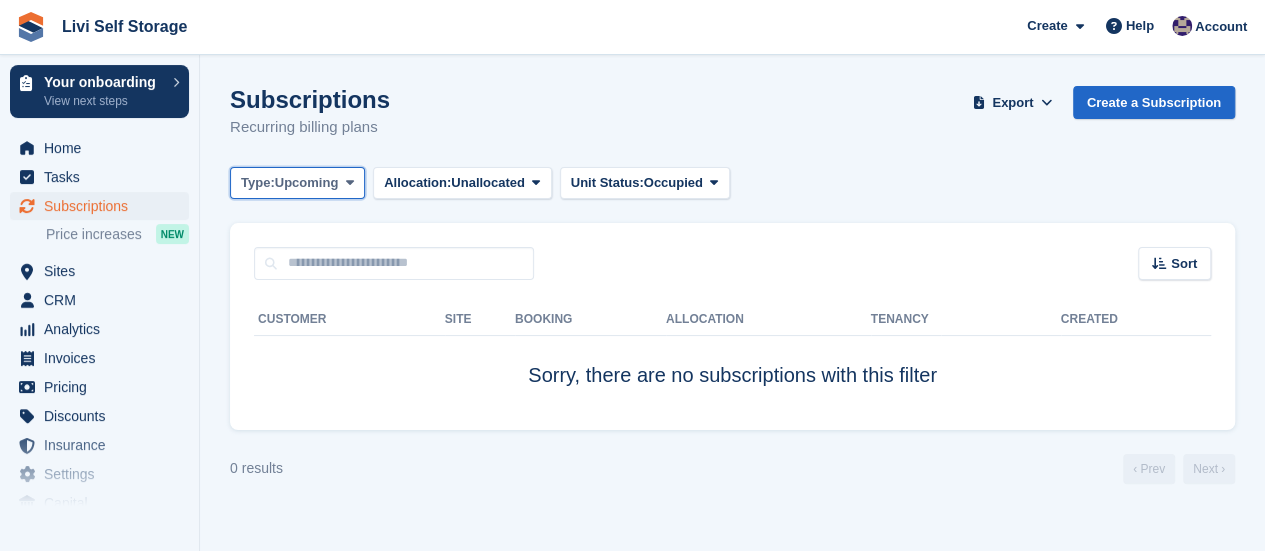click at bounding box center [350, 183] 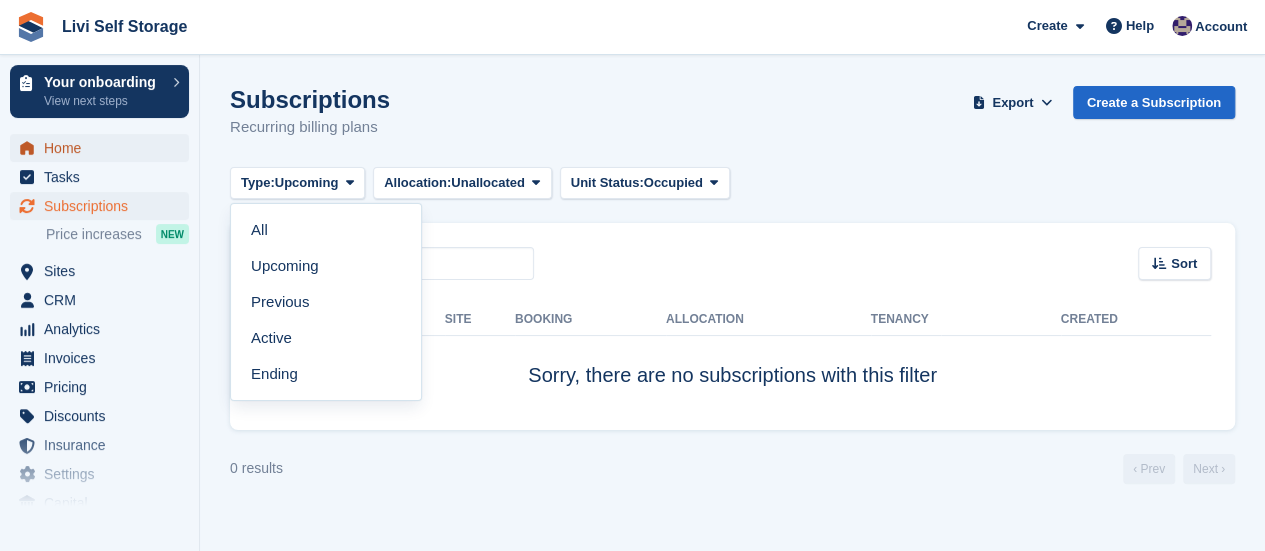 click on "Home" at bounding box center (104, 148) 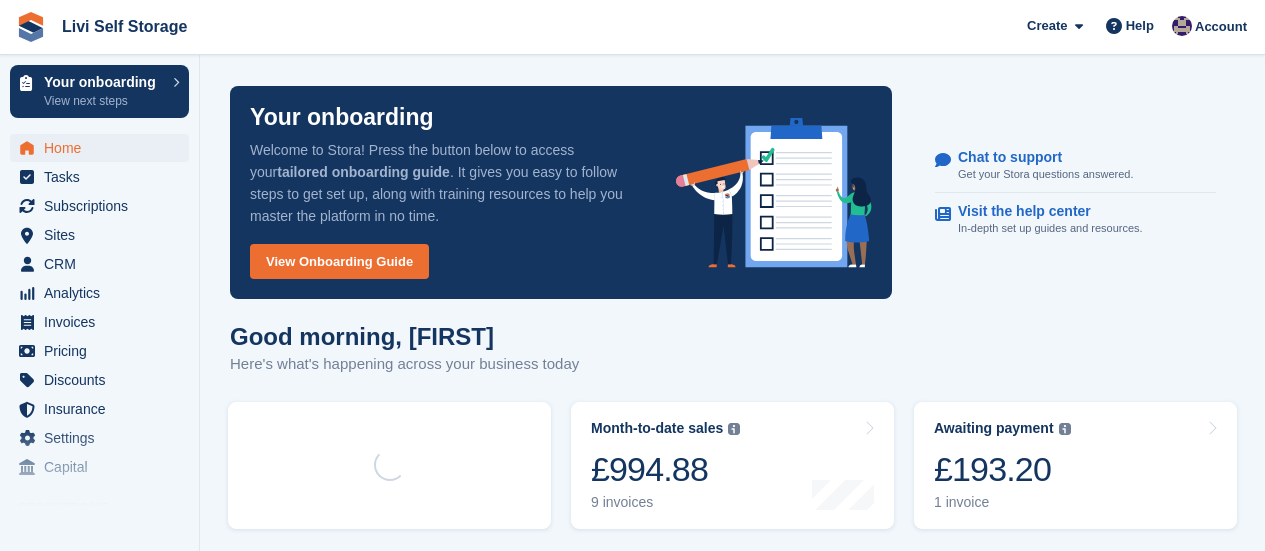 scroll, scrollTop: 0, scrollLeft: 0, axis: both 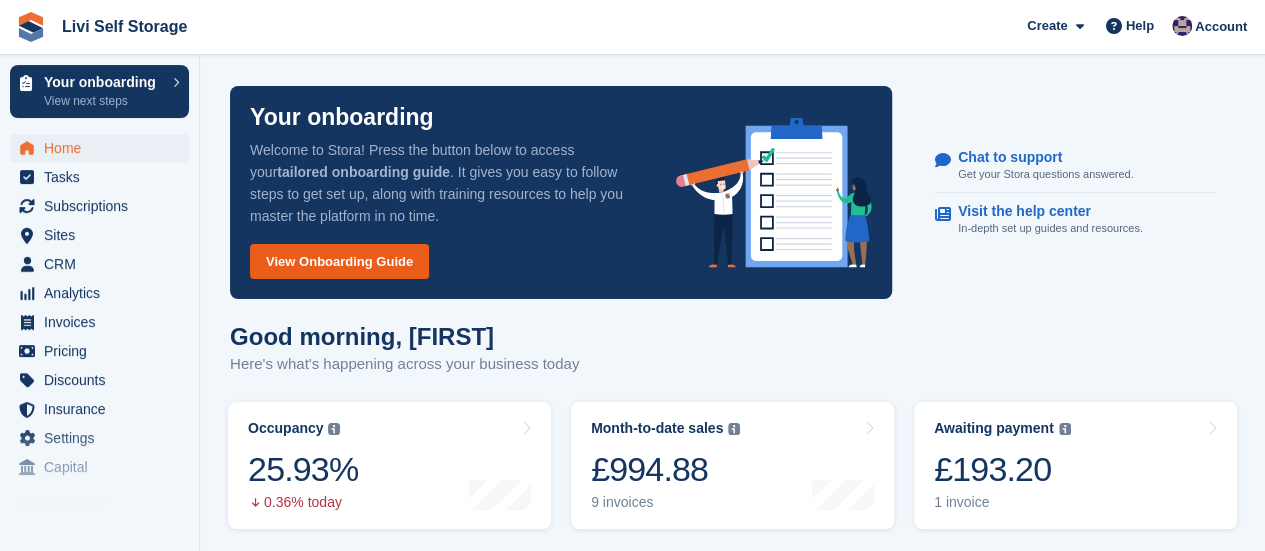 click on "Subscriptions" at bounding box center (104, 206) 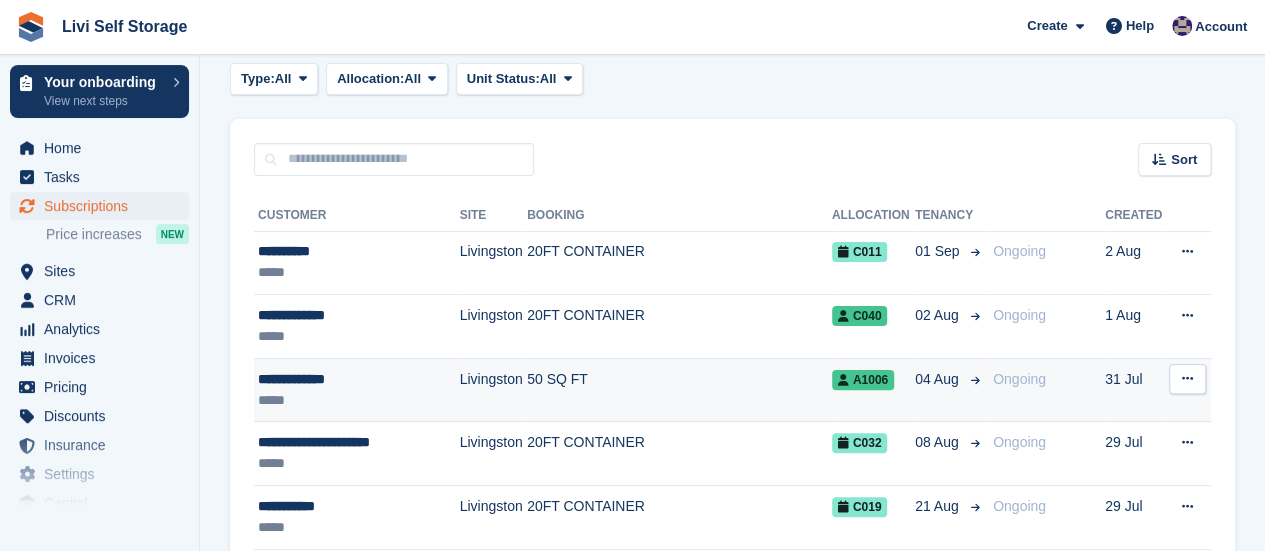scroll, scrollTop: 0, scrollLeft: 0, axis: both 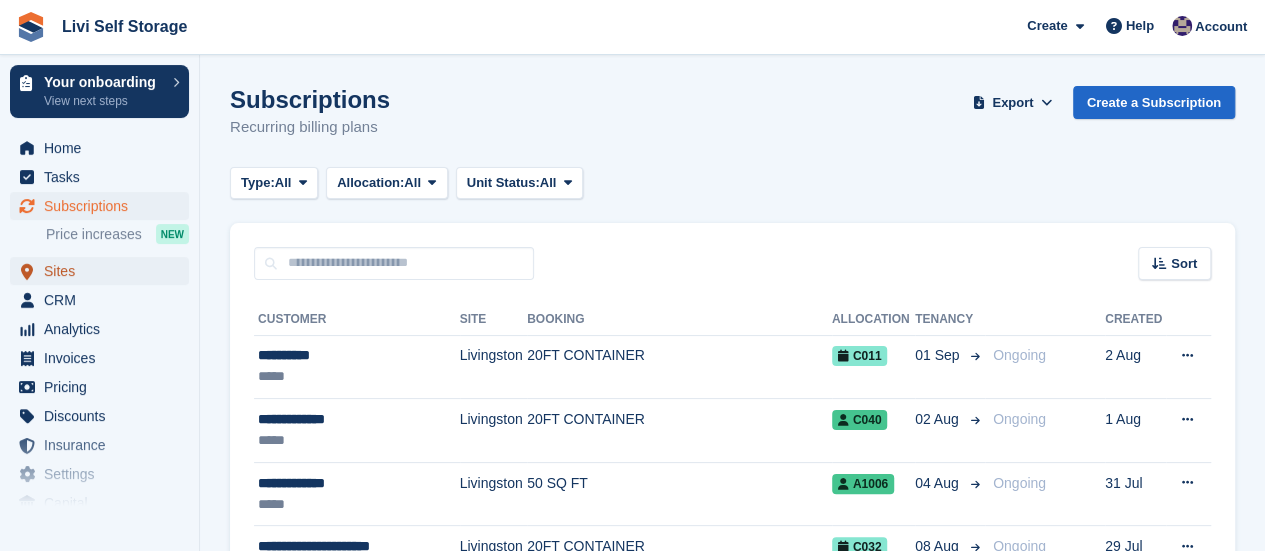 click on "Sites" at bounding box center (104, 271) 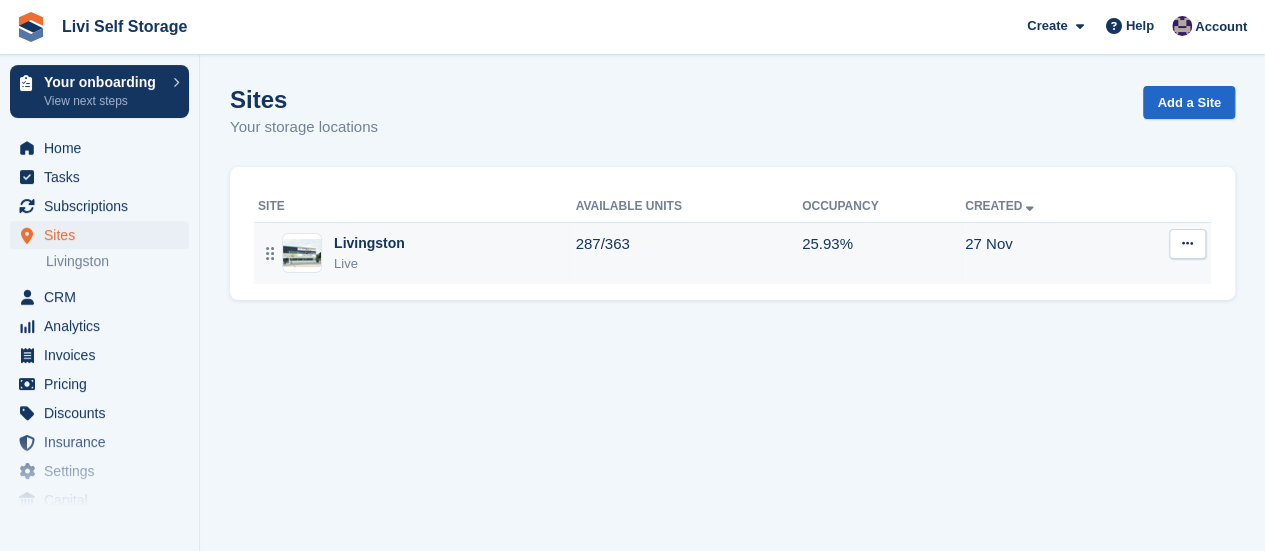 click on "Livingston" at bounding box center [369, 243] 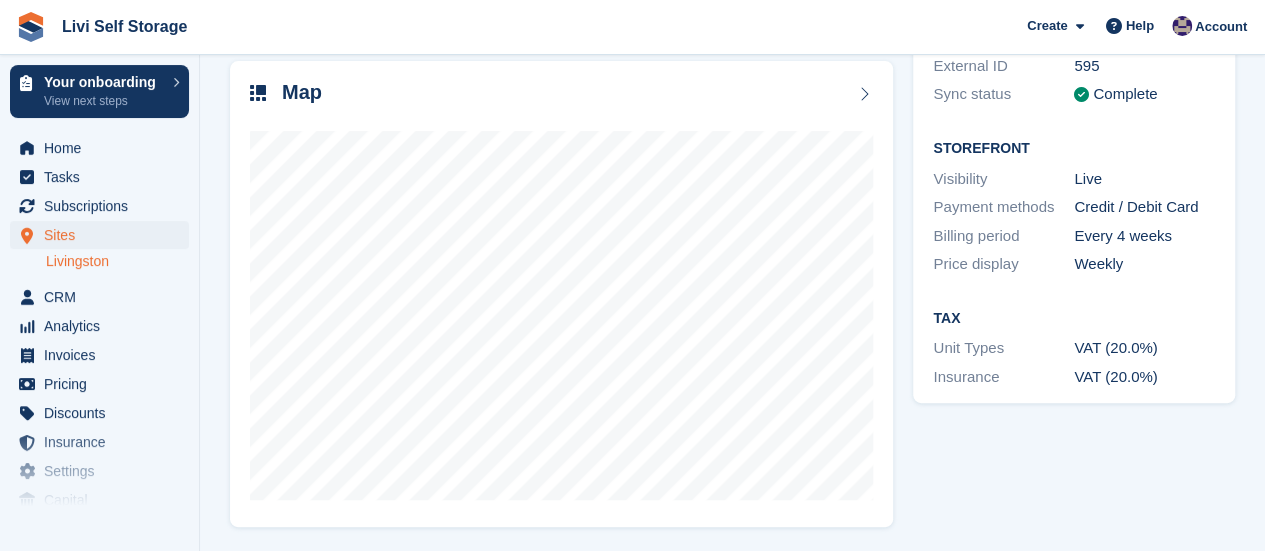 scroll, scrollTop: 201, scrollLeft: 0, axis: vertical 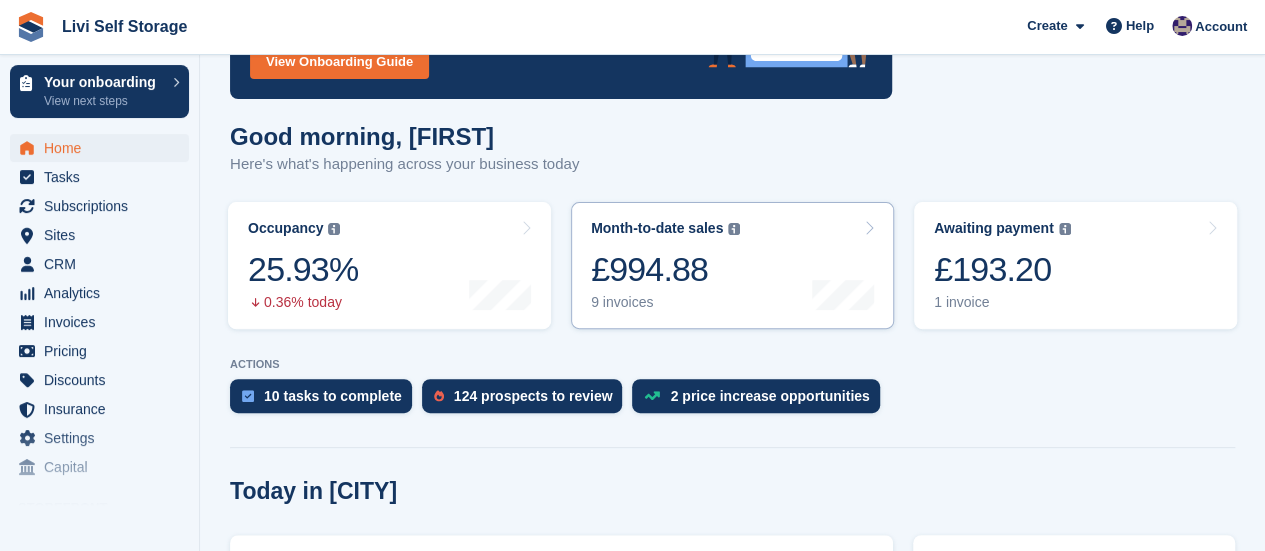 click on "9 invoices" at bounding box center (665, 302) 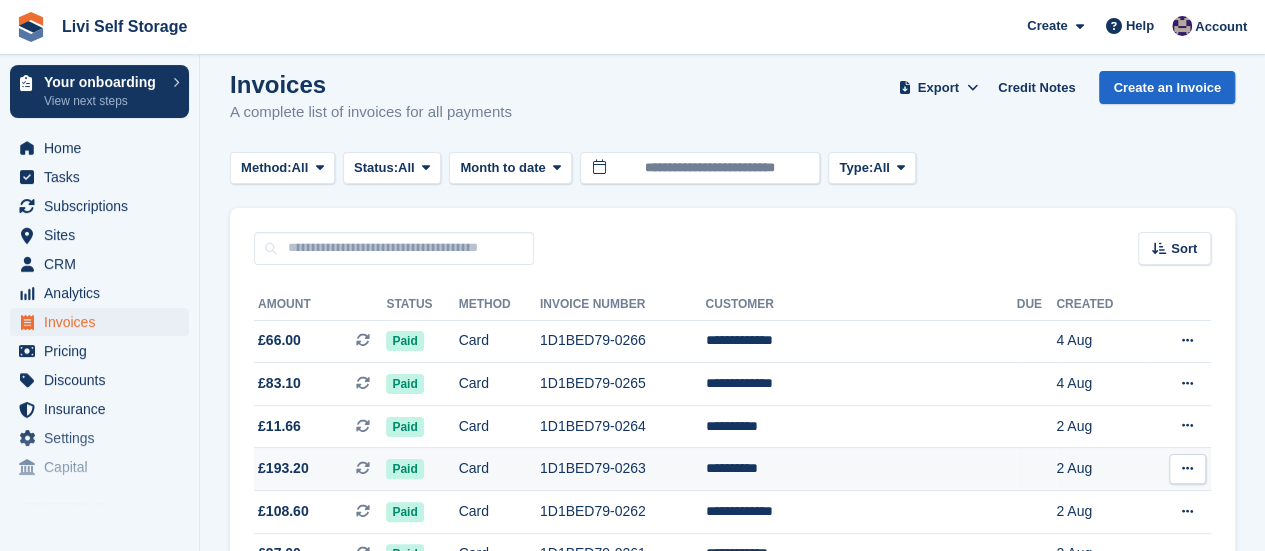 scroll, scrollTop: 0, scrollLeft: 0, axis: both 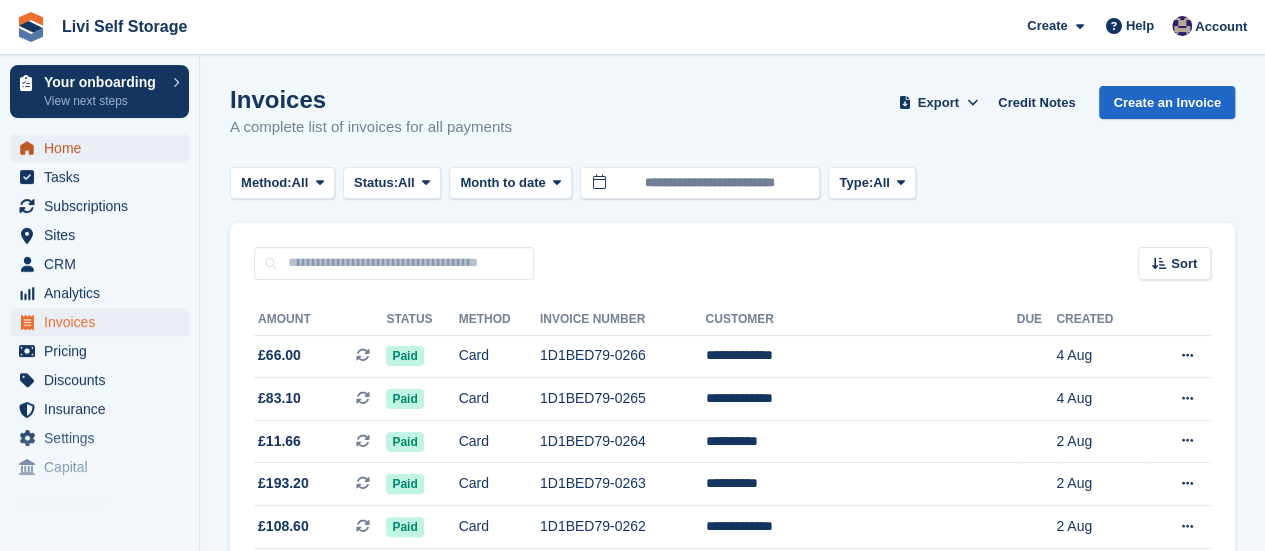 click on "Home" at bounding box center (104, 148) 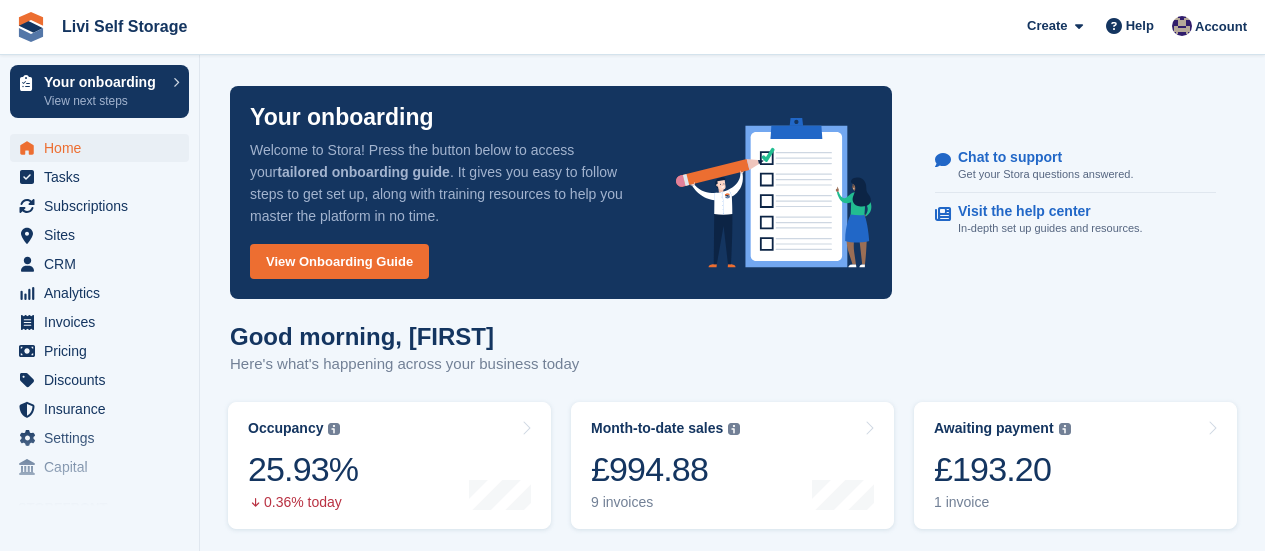scroll, scrollTop: 0, scrollLeft: 0, axis: both 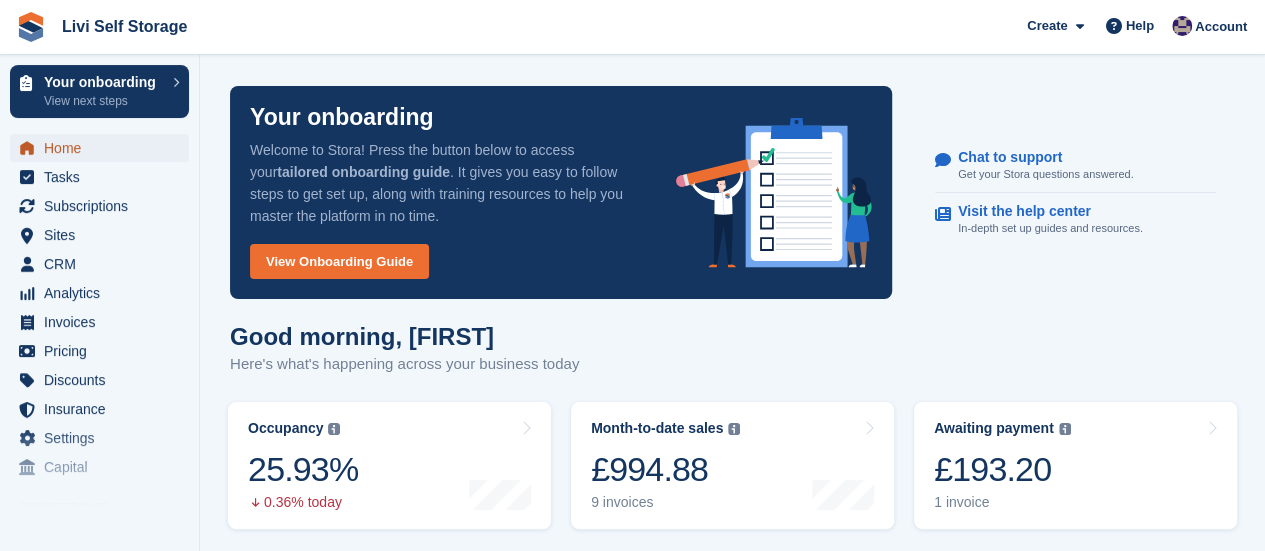 click on "Home" at bounding box center [104, 148] 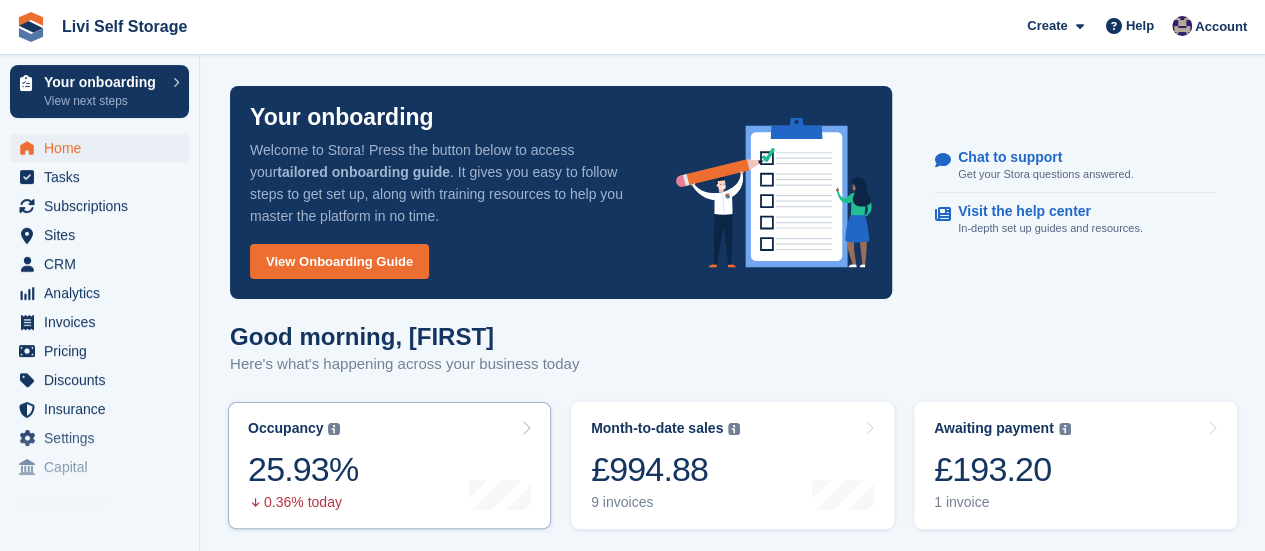 click on "25.93%" at bounding box center [303, 469] 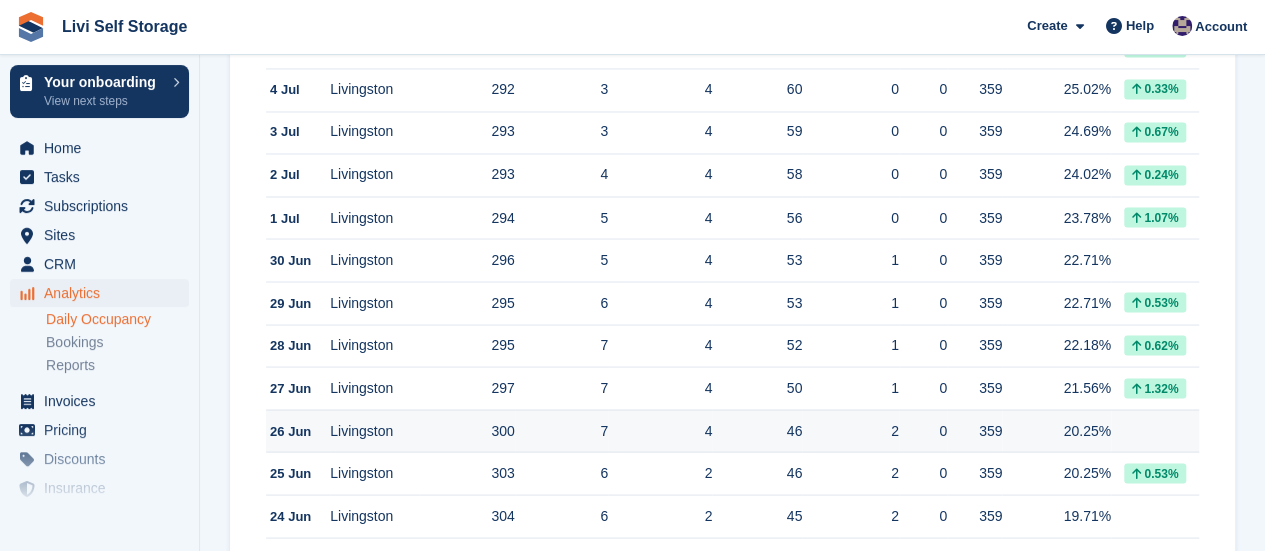 scroll, scrollTop: 1800, scrollLeft: 0, axis: vertical 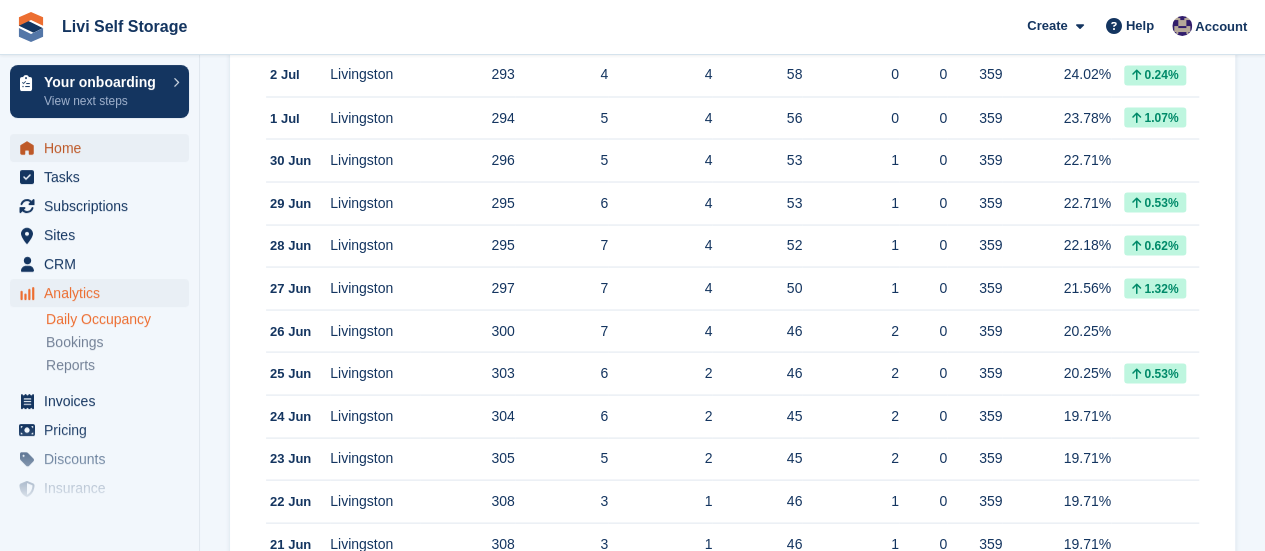 click on "Home" at bounding box center (104, 148) 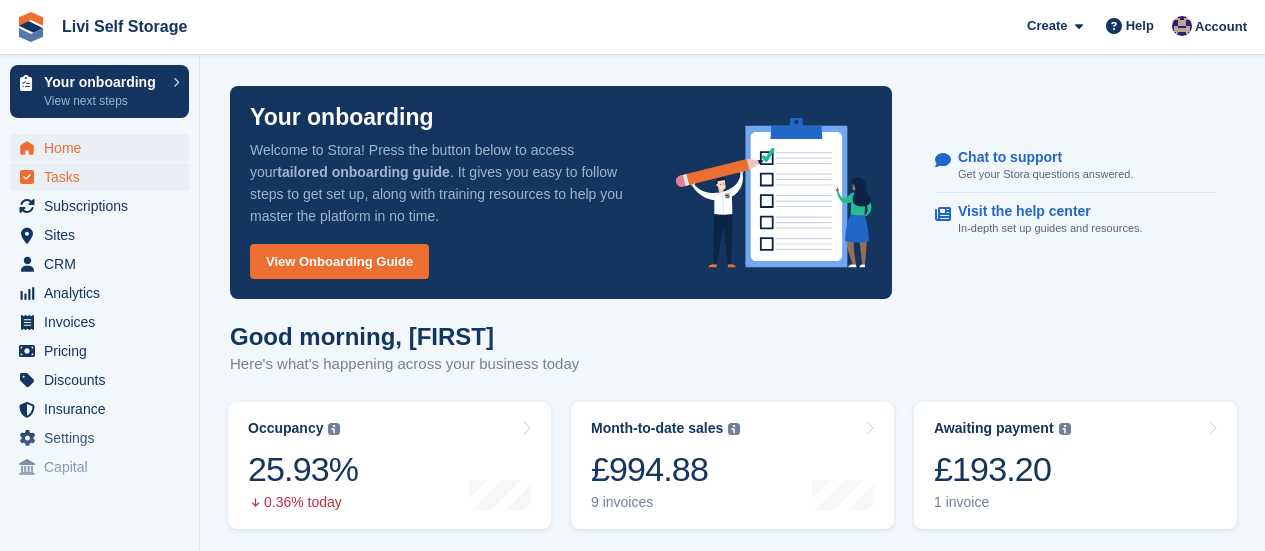 scroll, scrollTop: 0, scrollLeft: 0, axis: both 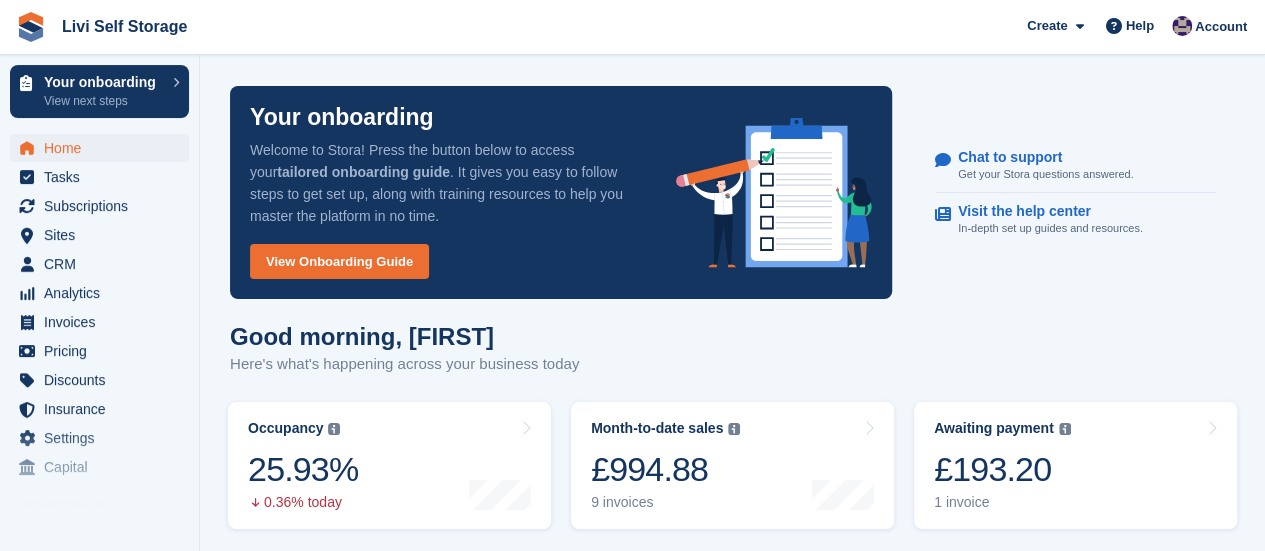 click on "Your onboarding
Welcome to Stora! Press the button below to access your  tailored onboarding guide . It gives you easy to follow steps to get set up, along with training resources to help you master the platform in no time.
View Onboarding Guide" at bounding box center [561, 192] 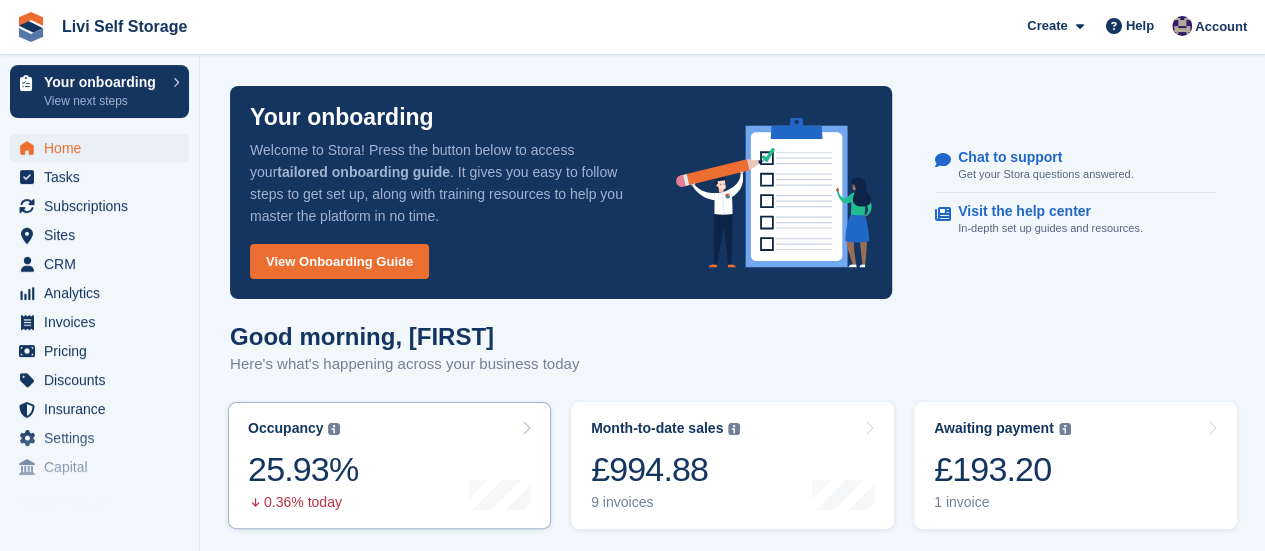 scroll, scrollTop: 200, scrollLeft: 0, axis: vertical 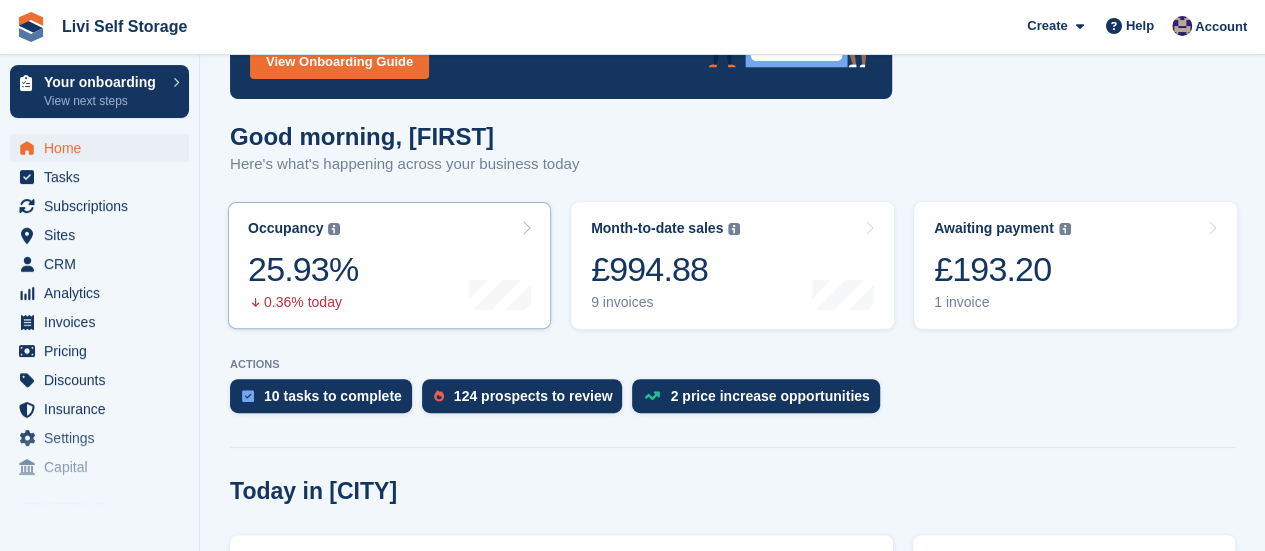 click on "0.36% today" at bounding box center [303, 302] 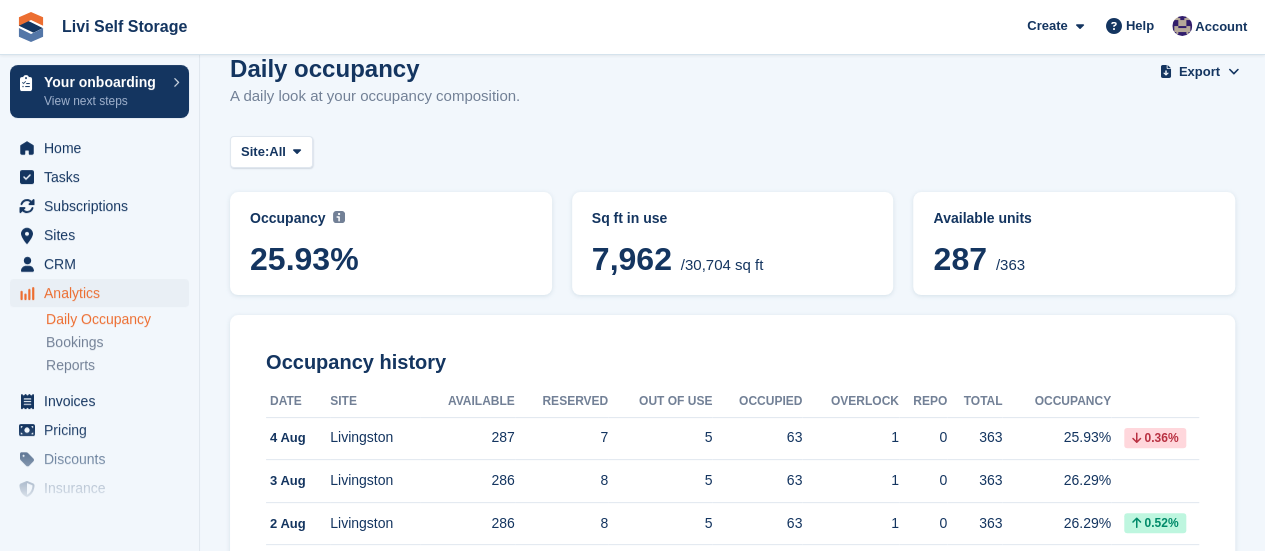 scroll, scrollTop: 0, scrollLeft: 0, axis: both 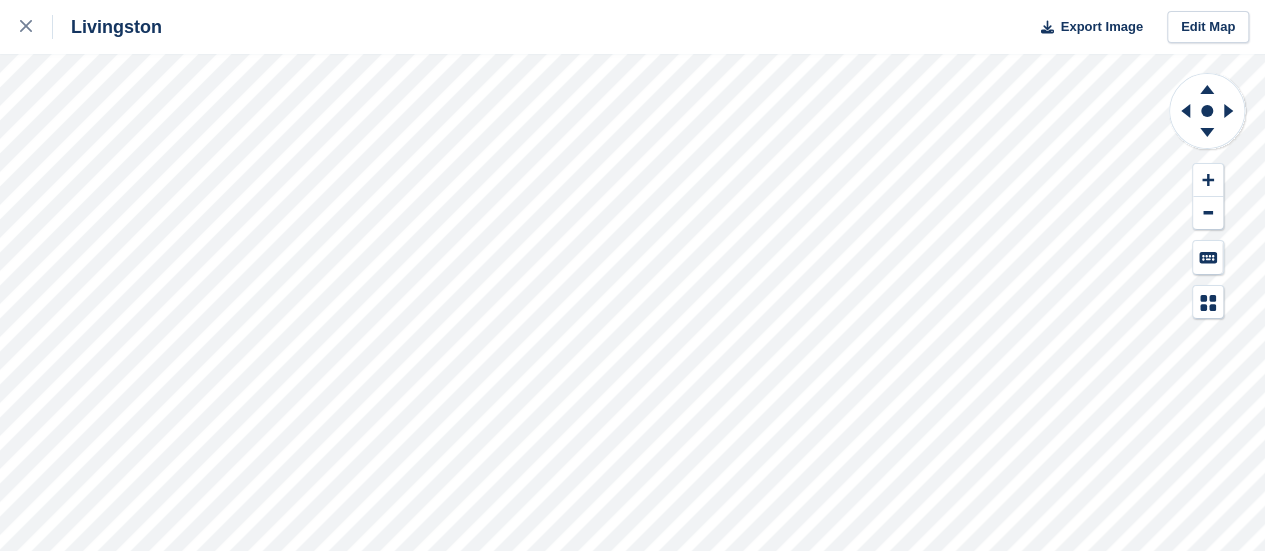 click on "Livingston Export Image Edit Map" at bounding box center [632, 275] 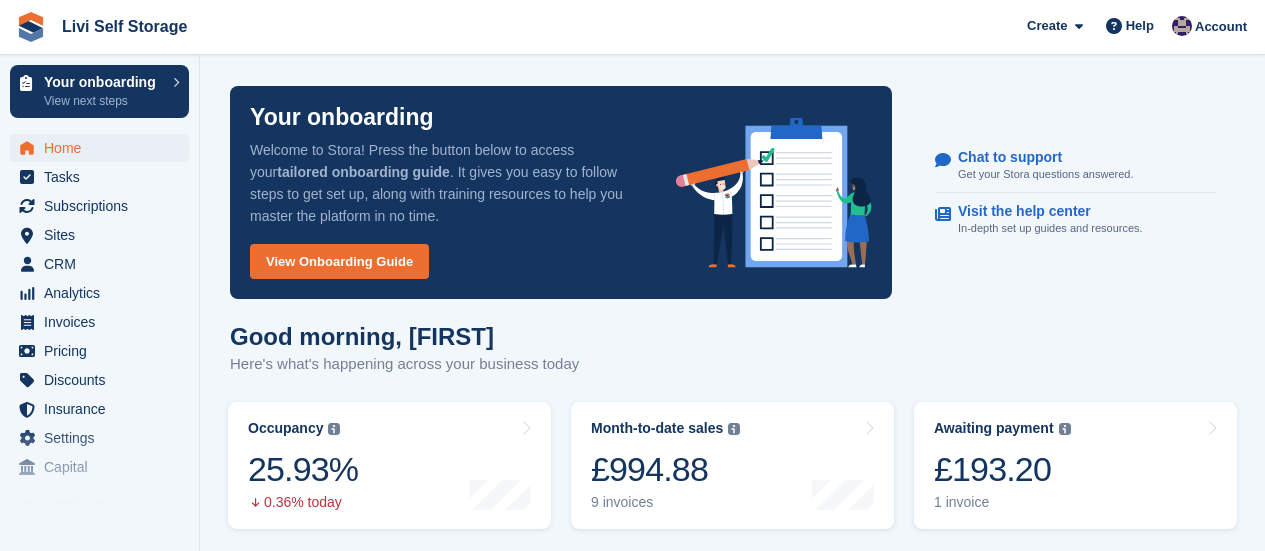 scroll, scrollTop: 600, scrollLeft: 0, axis: vertical 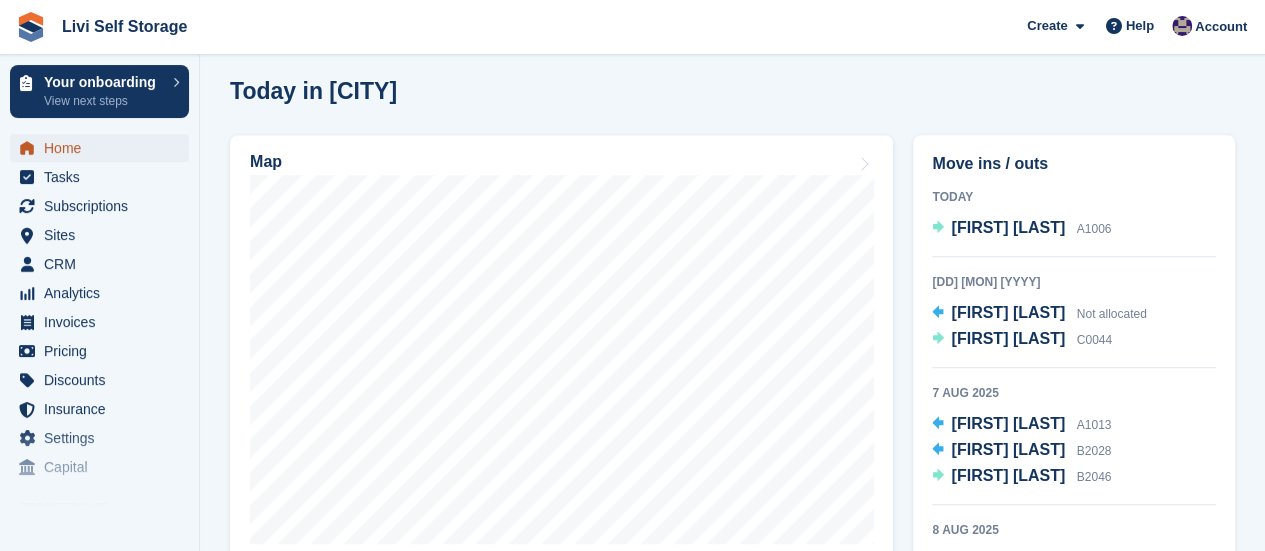 click on "Home" at bounding box center (104, 148) 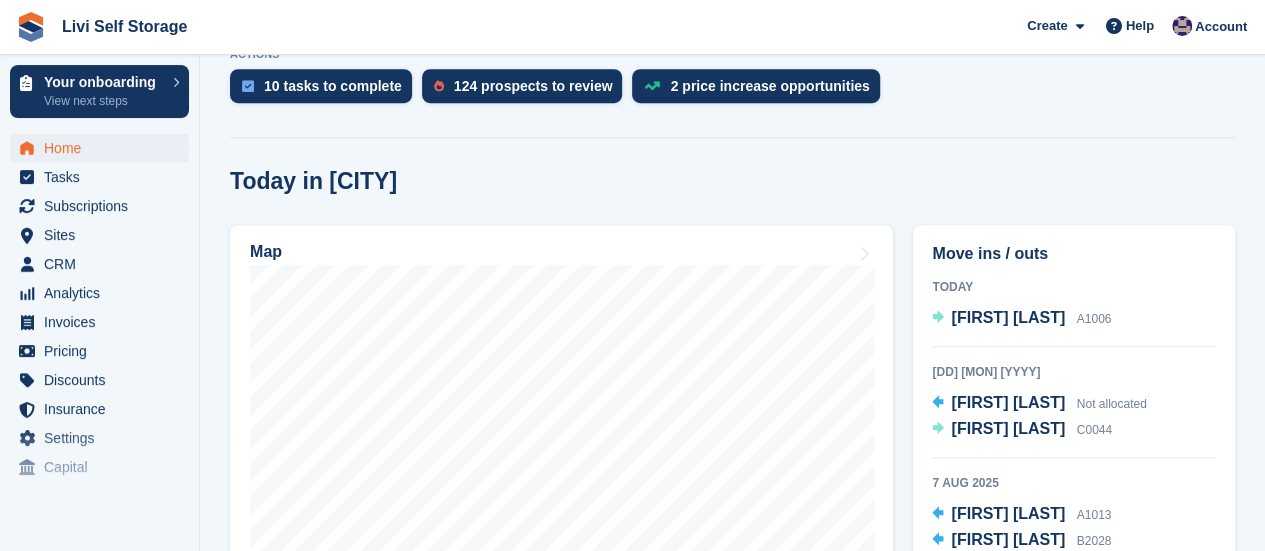 scroll, scrollTop: 610, scrollLeft: 0, axis: vertical 